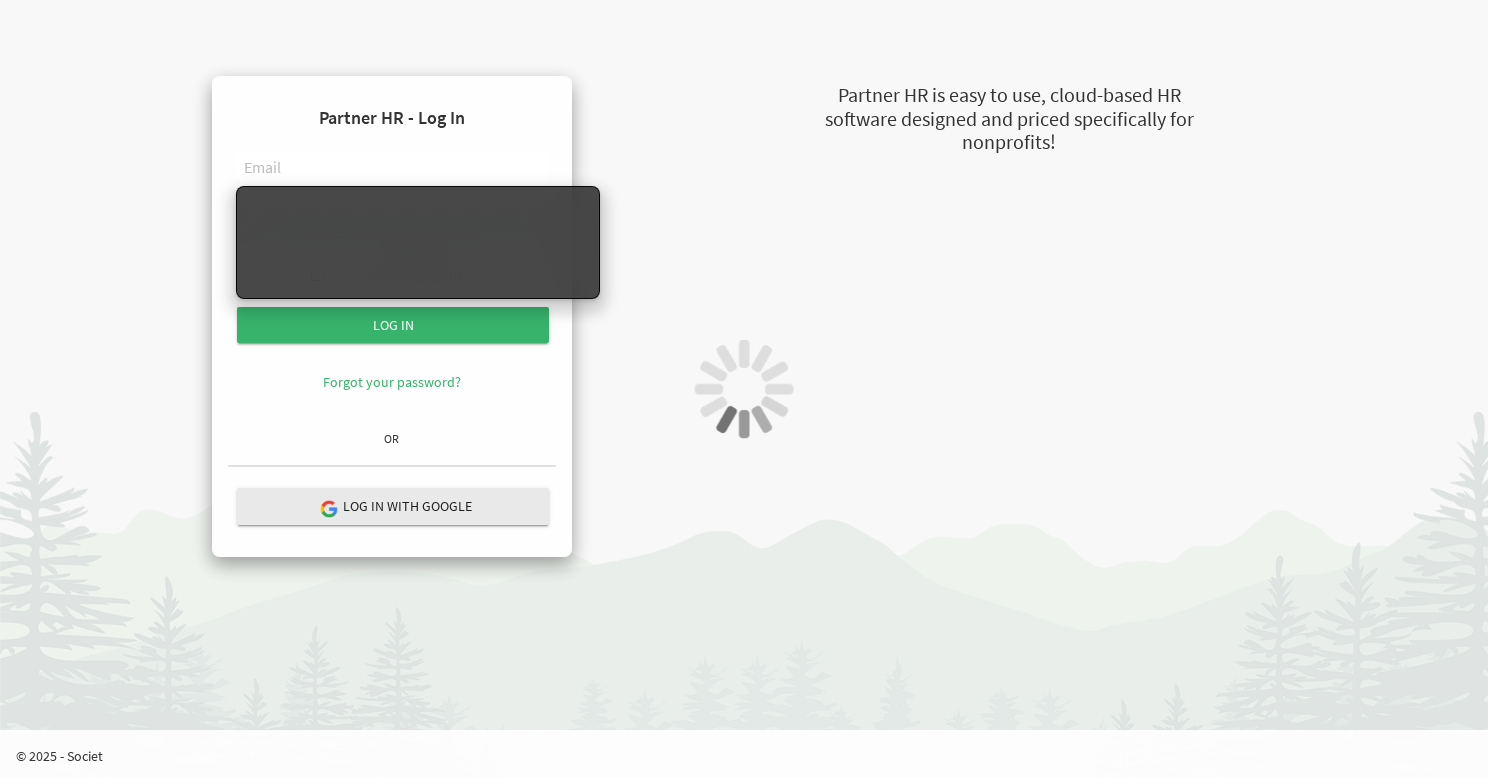 scroll, scrollTop: 0, scrollLeft: 0, axis: both 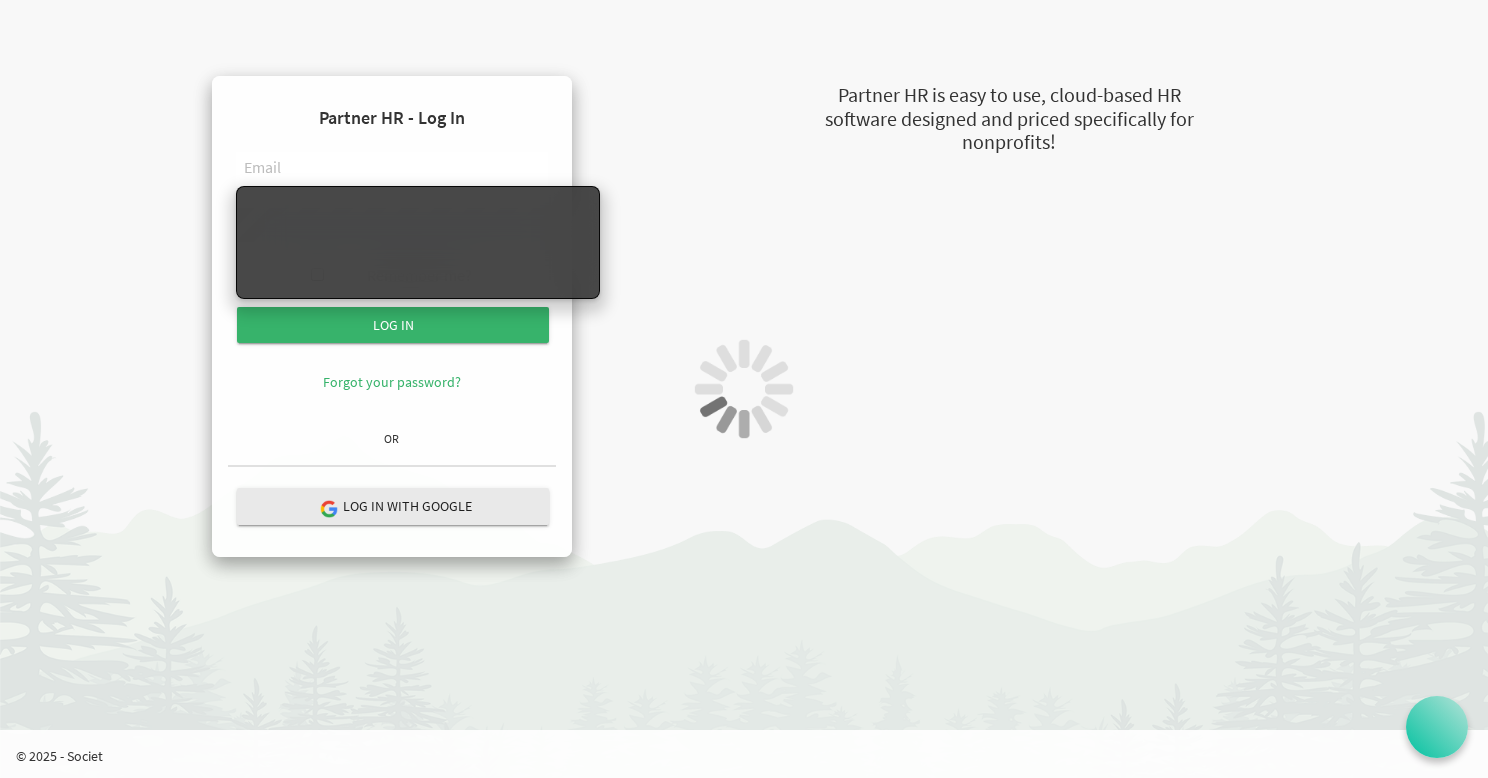 type on "[PERSON_NAME][EMAIL_ADDRESS][PERSON_NAME][DOMAIN_NAME]" 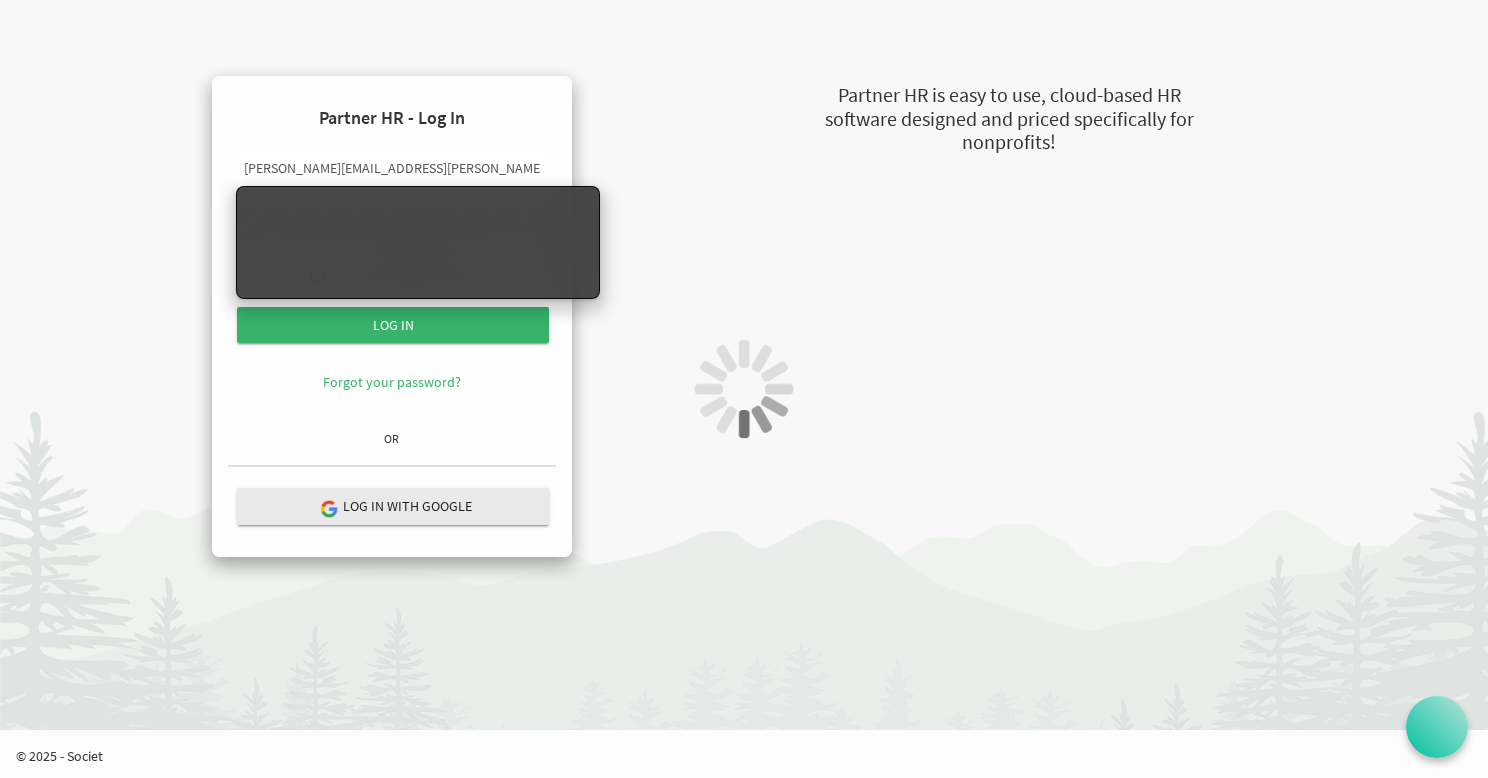 click at bounding box center (744, 389) 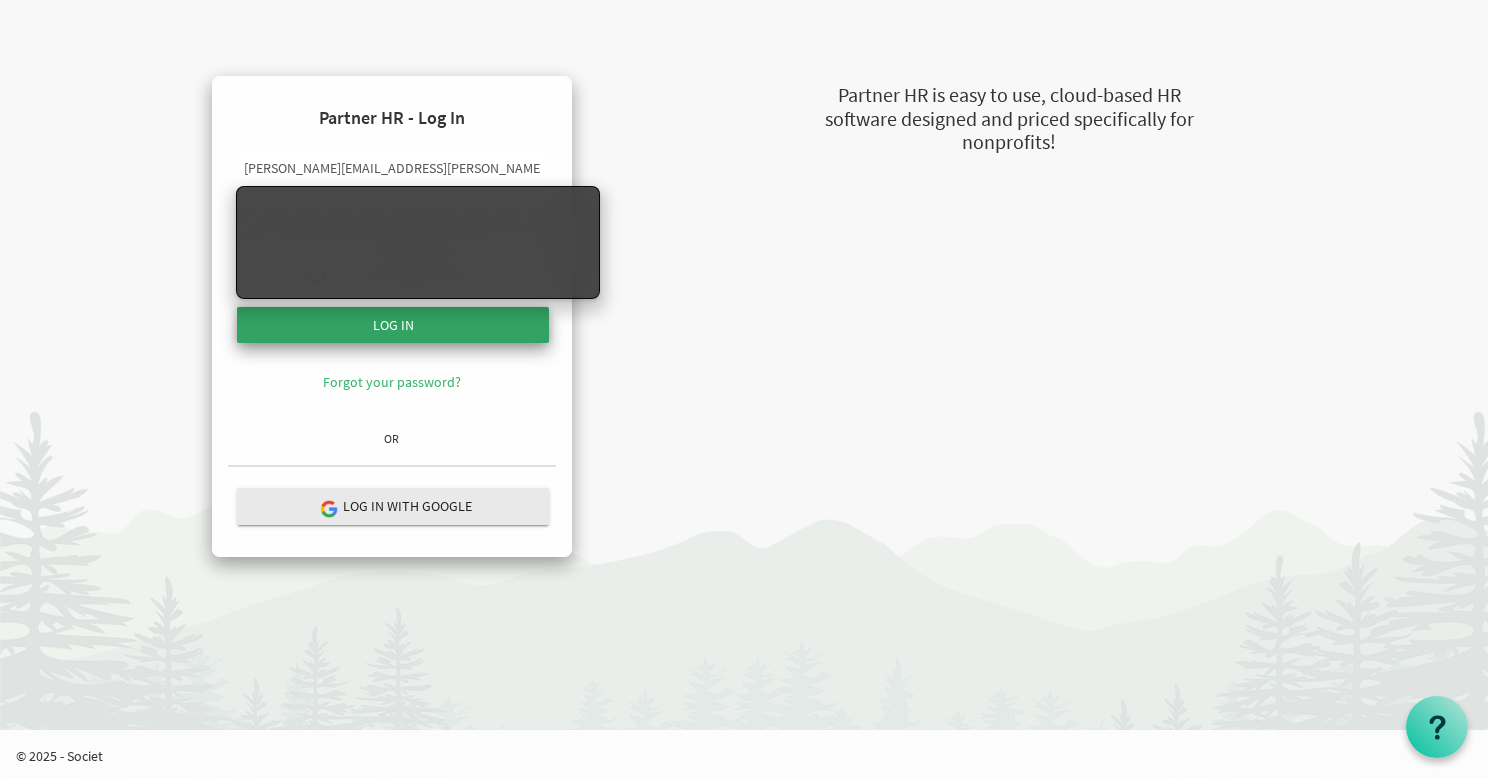 click on "Log in" at bounding box center (393, 325) 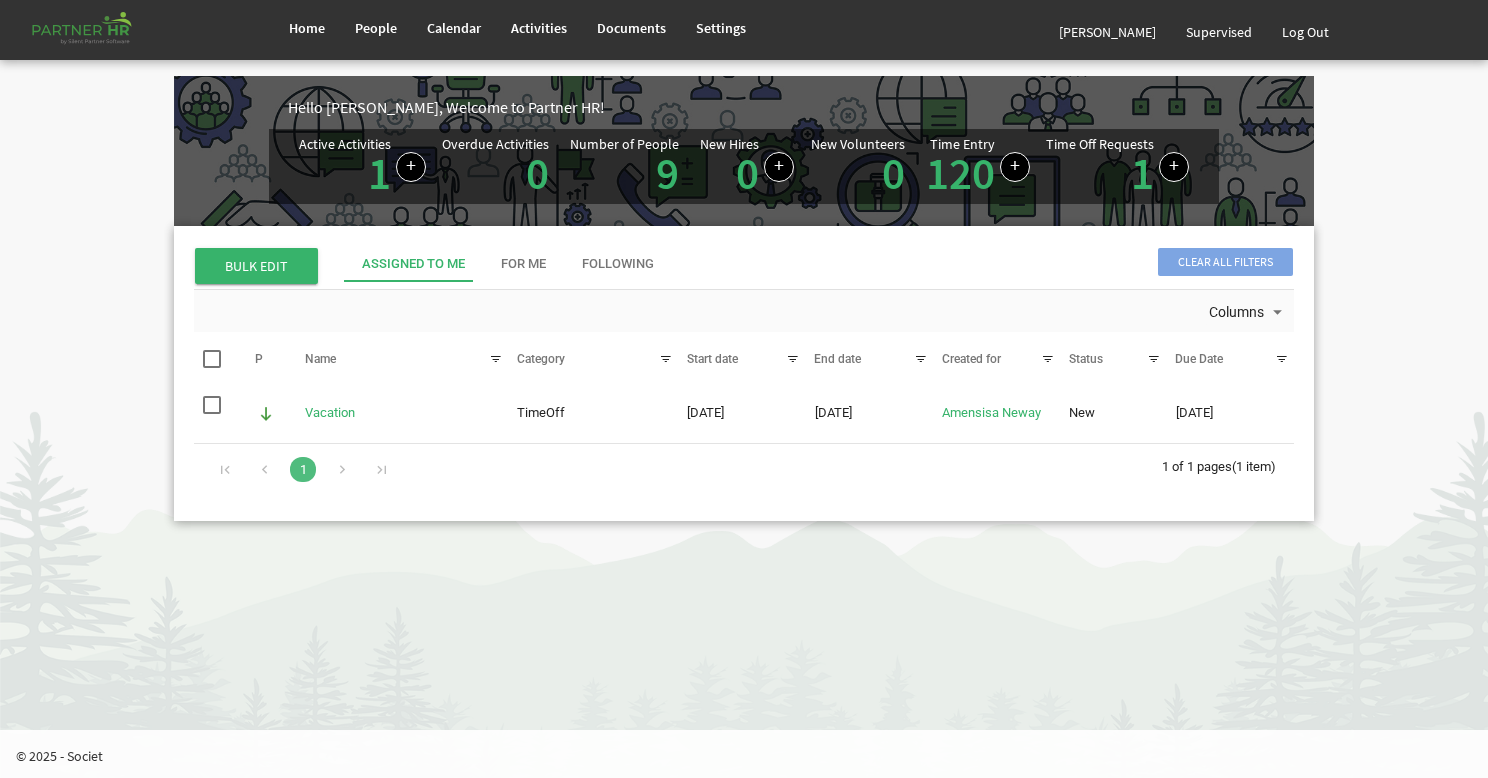 scroll, scrollTop: 0, scrollLeft: 0, axis: both 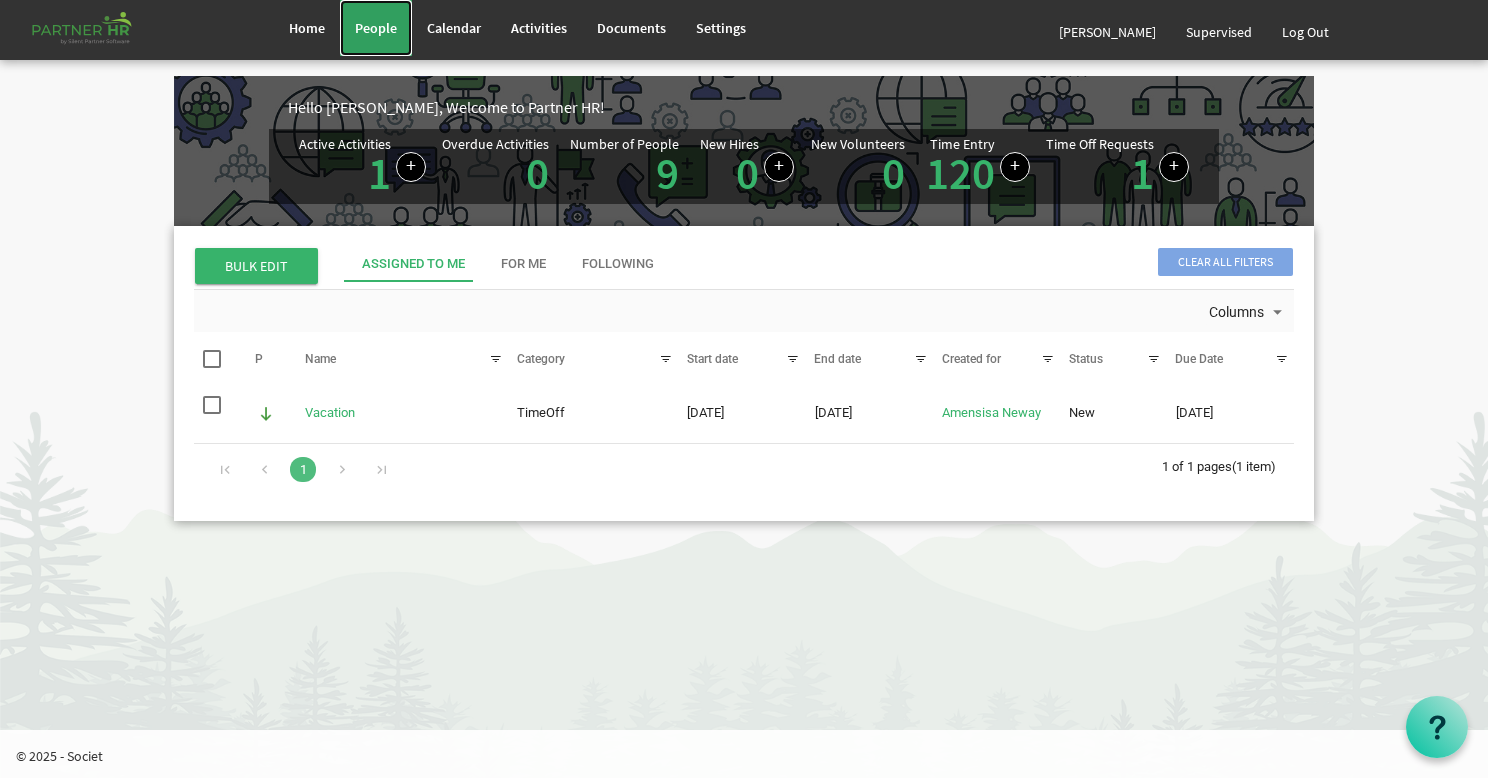 click on "People" at bounding box center (376, 28) 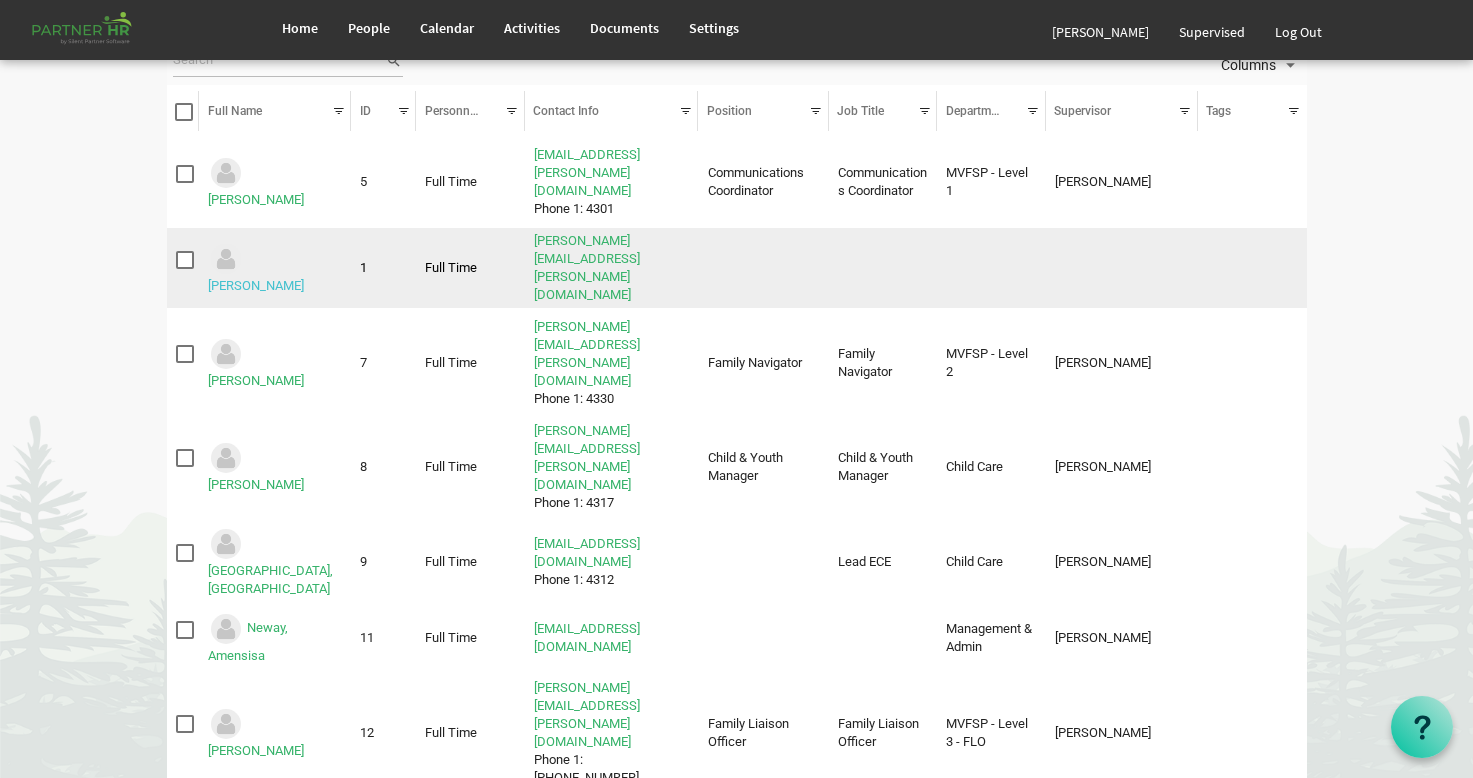 scroll, scrollTop: 274, scrollLeft: 0, axis: vertical 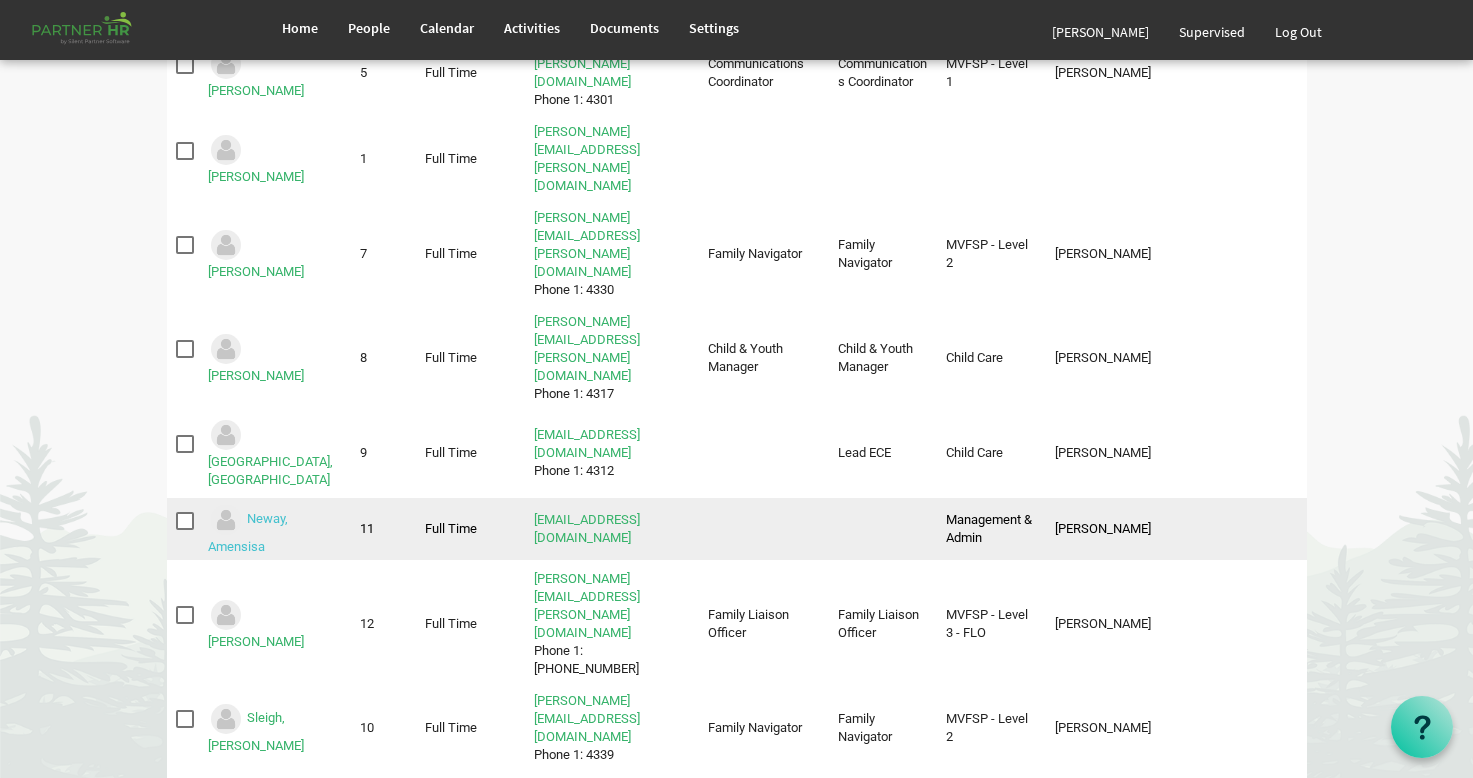 click on "Neway, Amensisa" at bounding box center [248, 533] 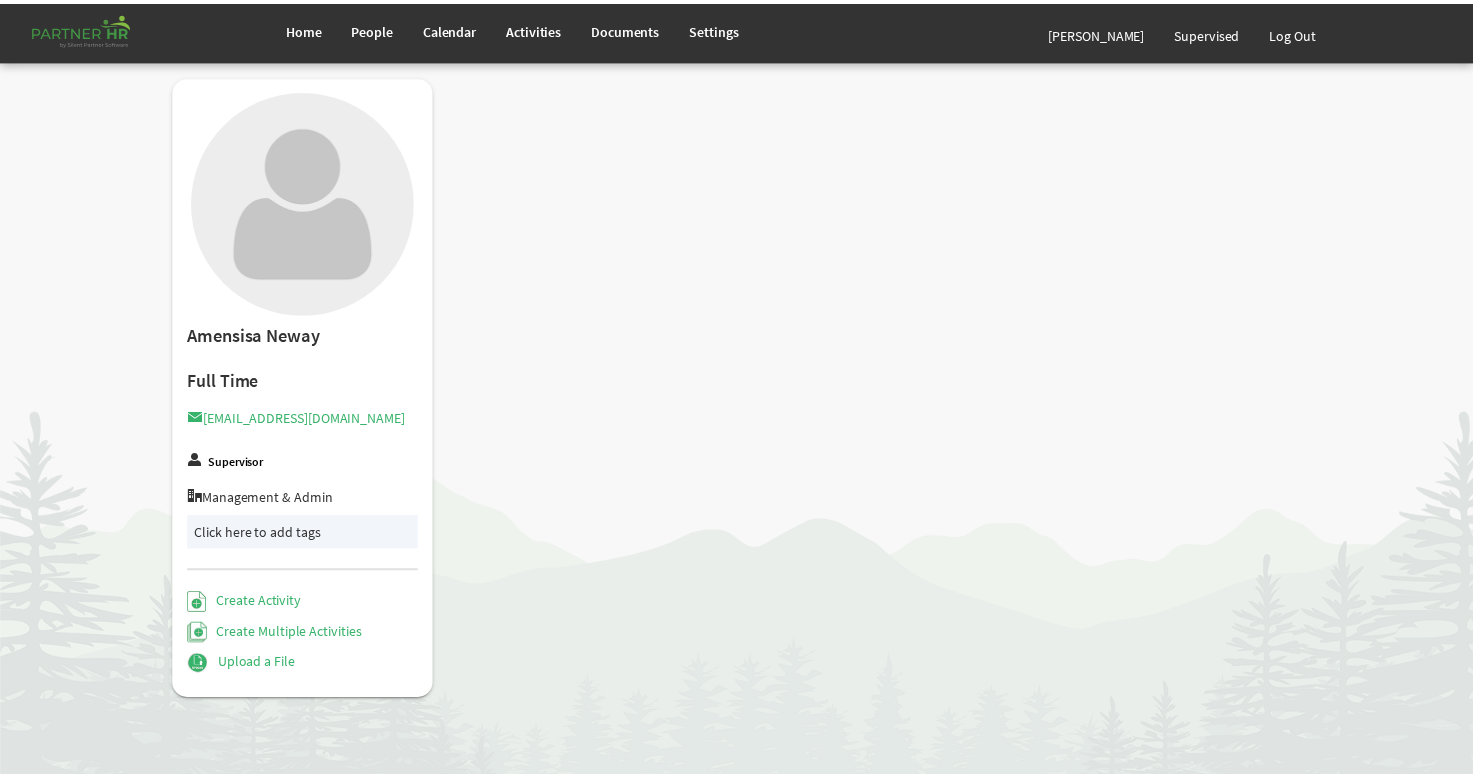 scroll, scrollTop: 0, scrollLeft: 0, axis: both 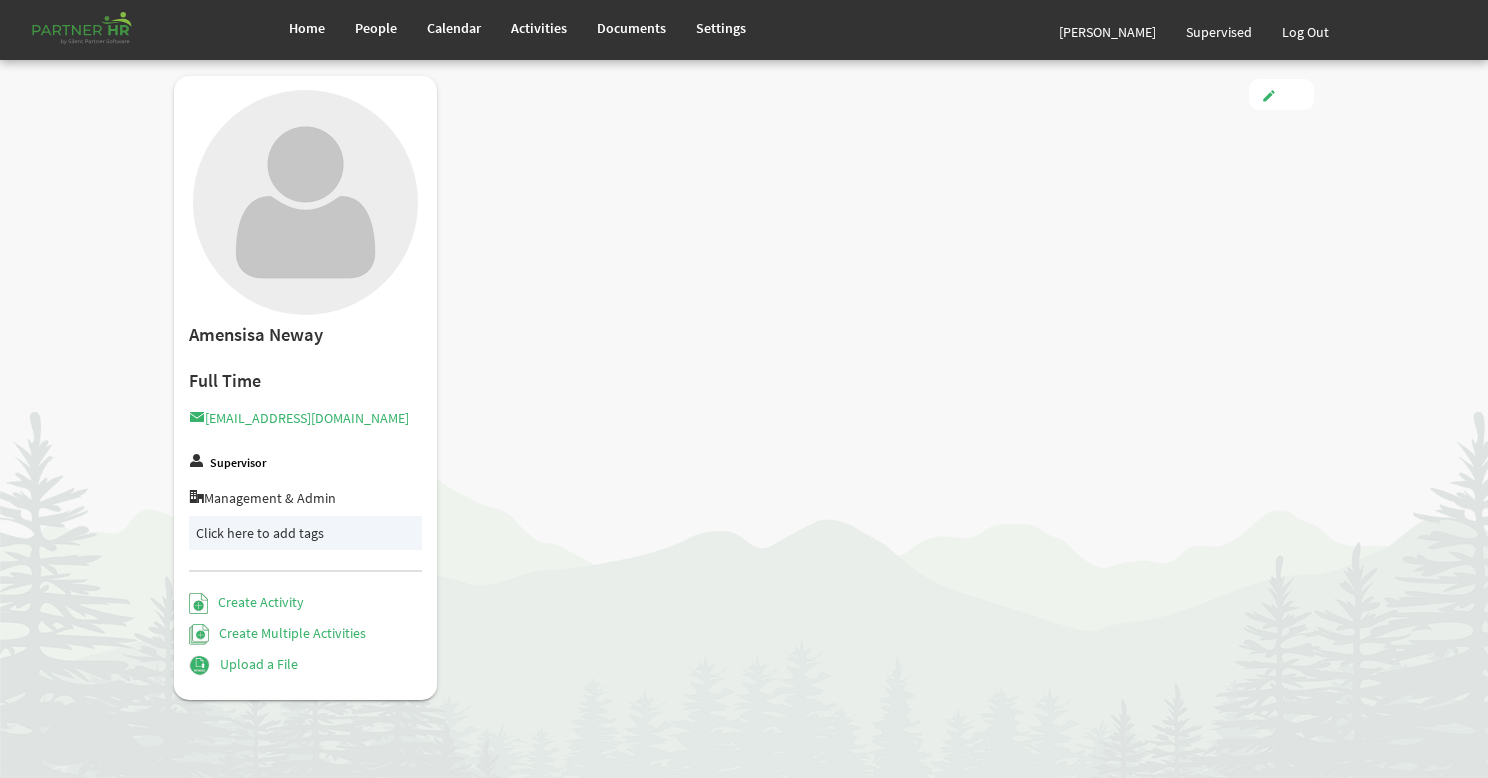 type on "Full Time" 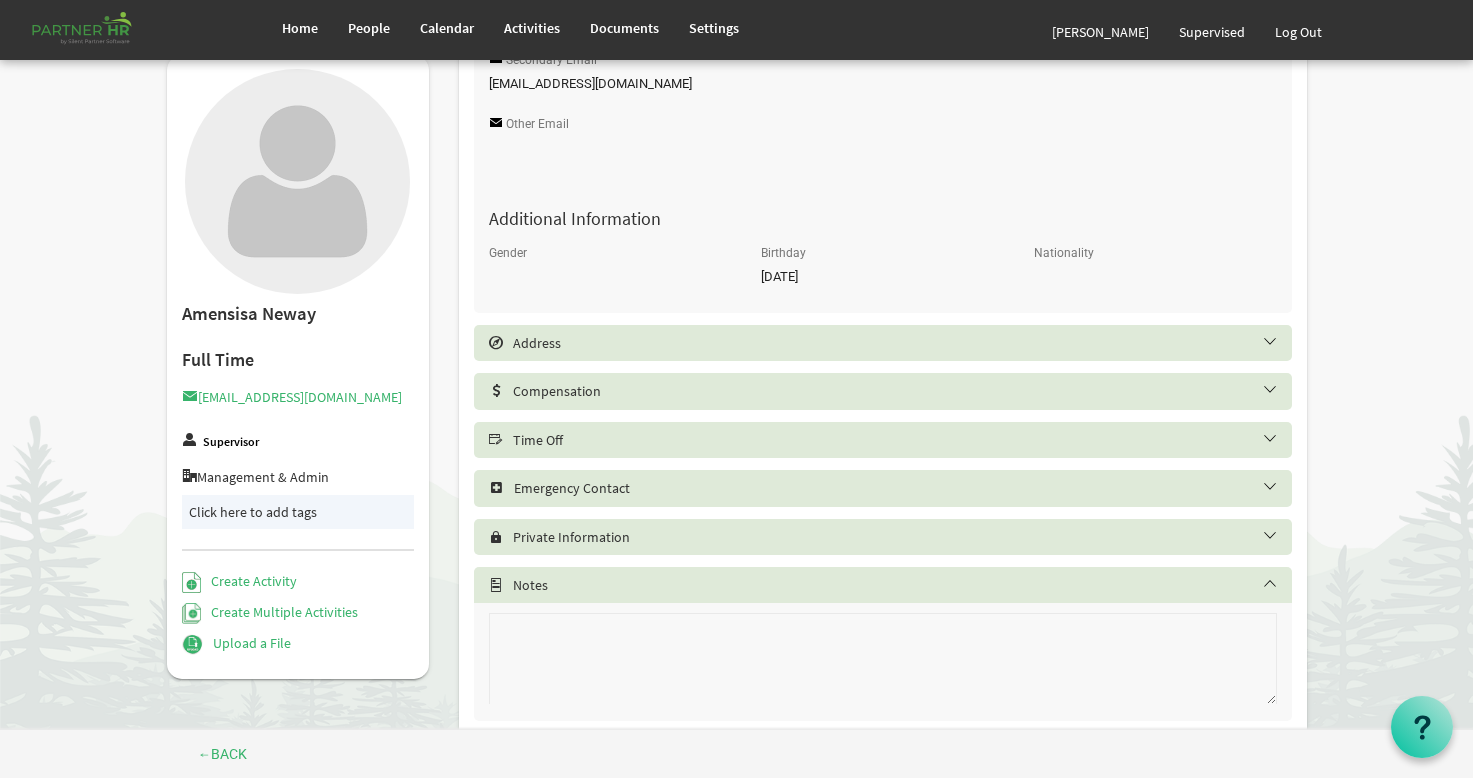 scroll, scrollTop: 584, scrollLeft: 0, axis: vertical 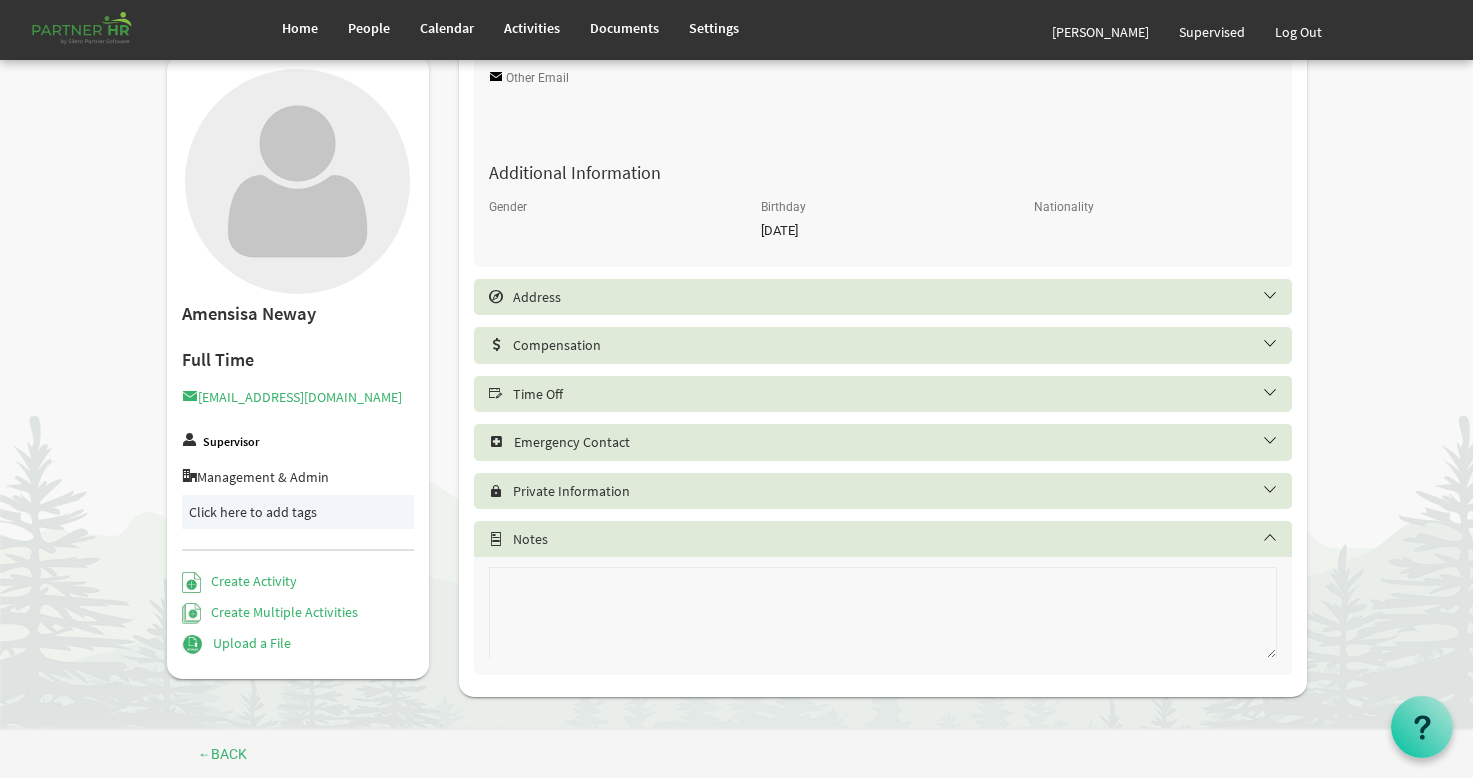 click on "Time Off" at bounding box center (898, 394) 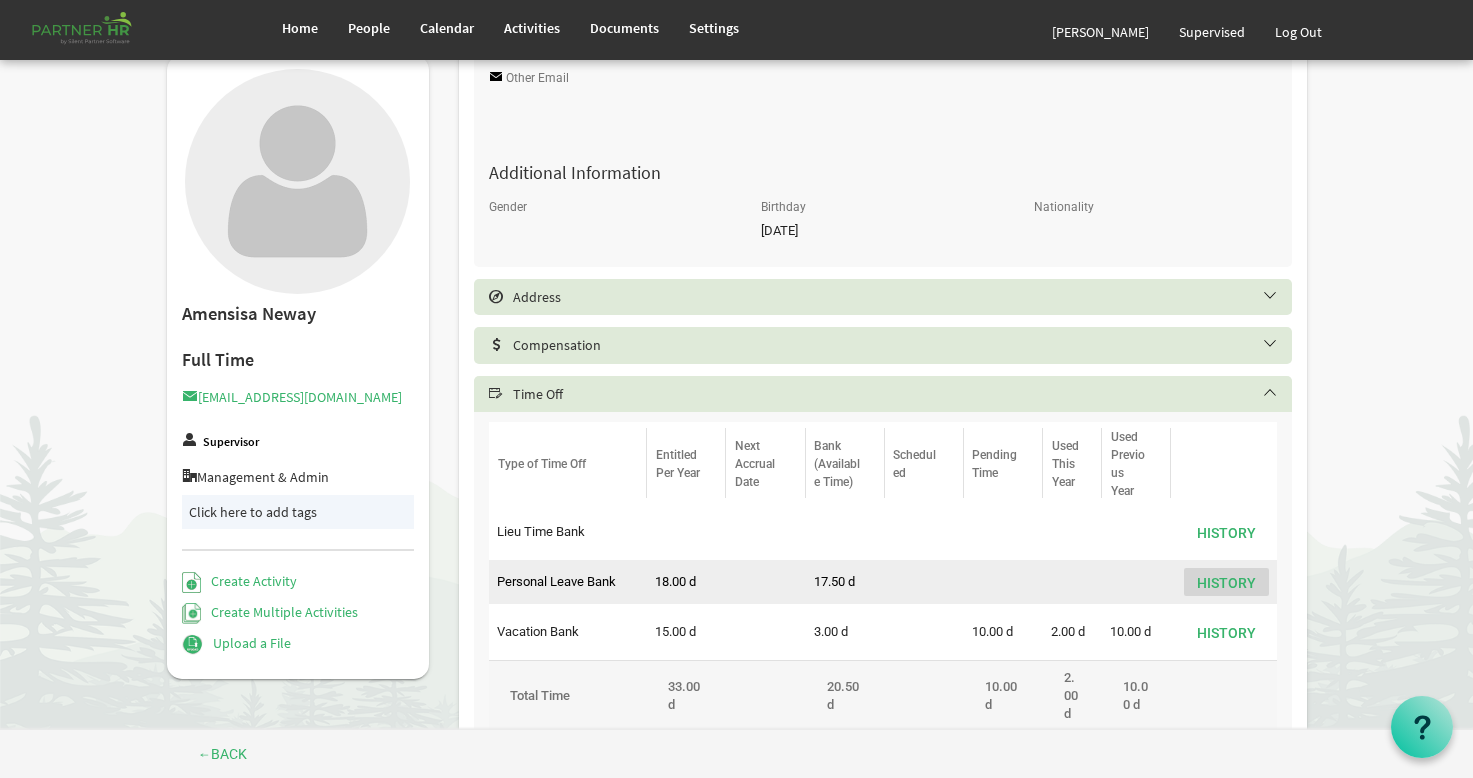 click on "History" at bounding box center [1226, 582] 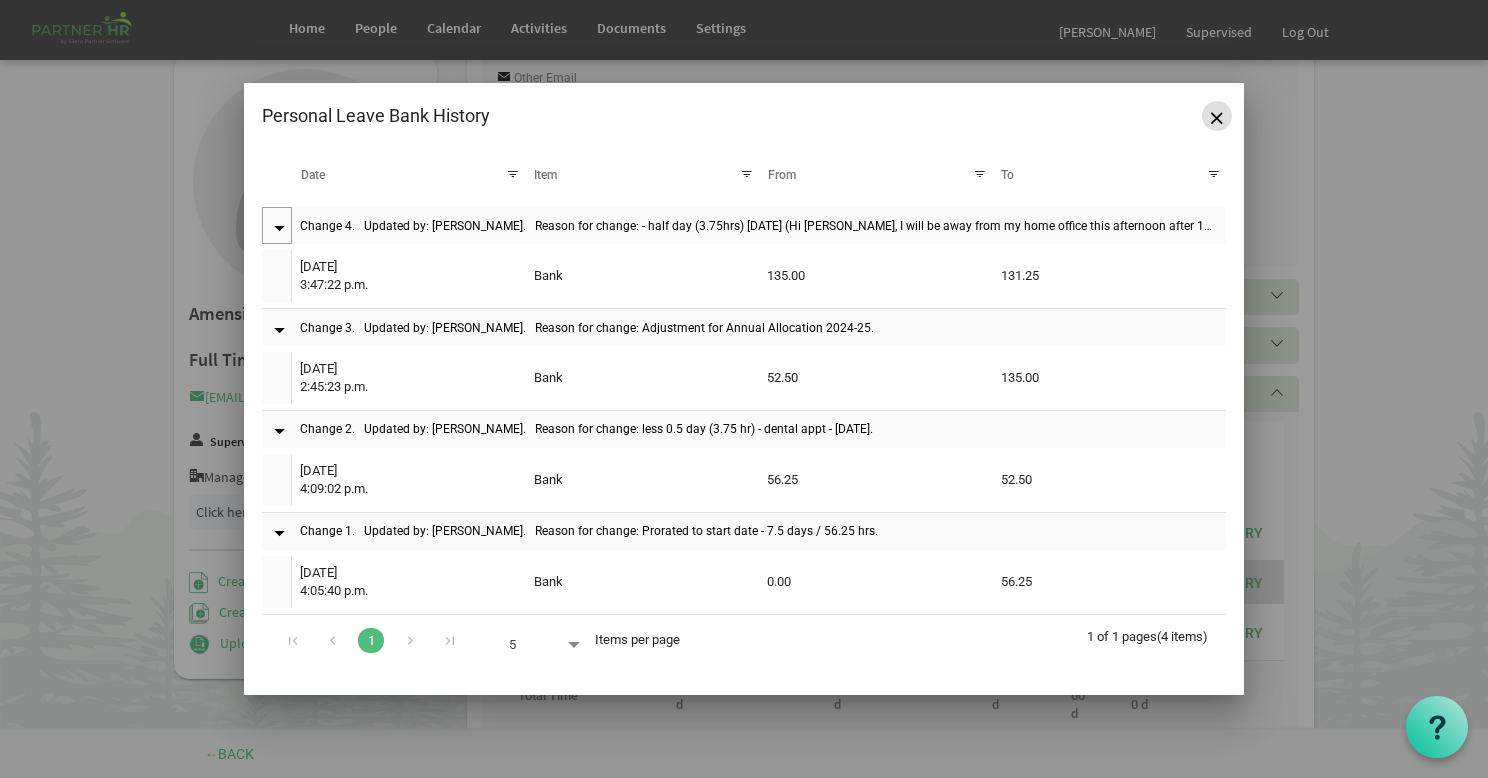 click at bounding box center [1217, 116] 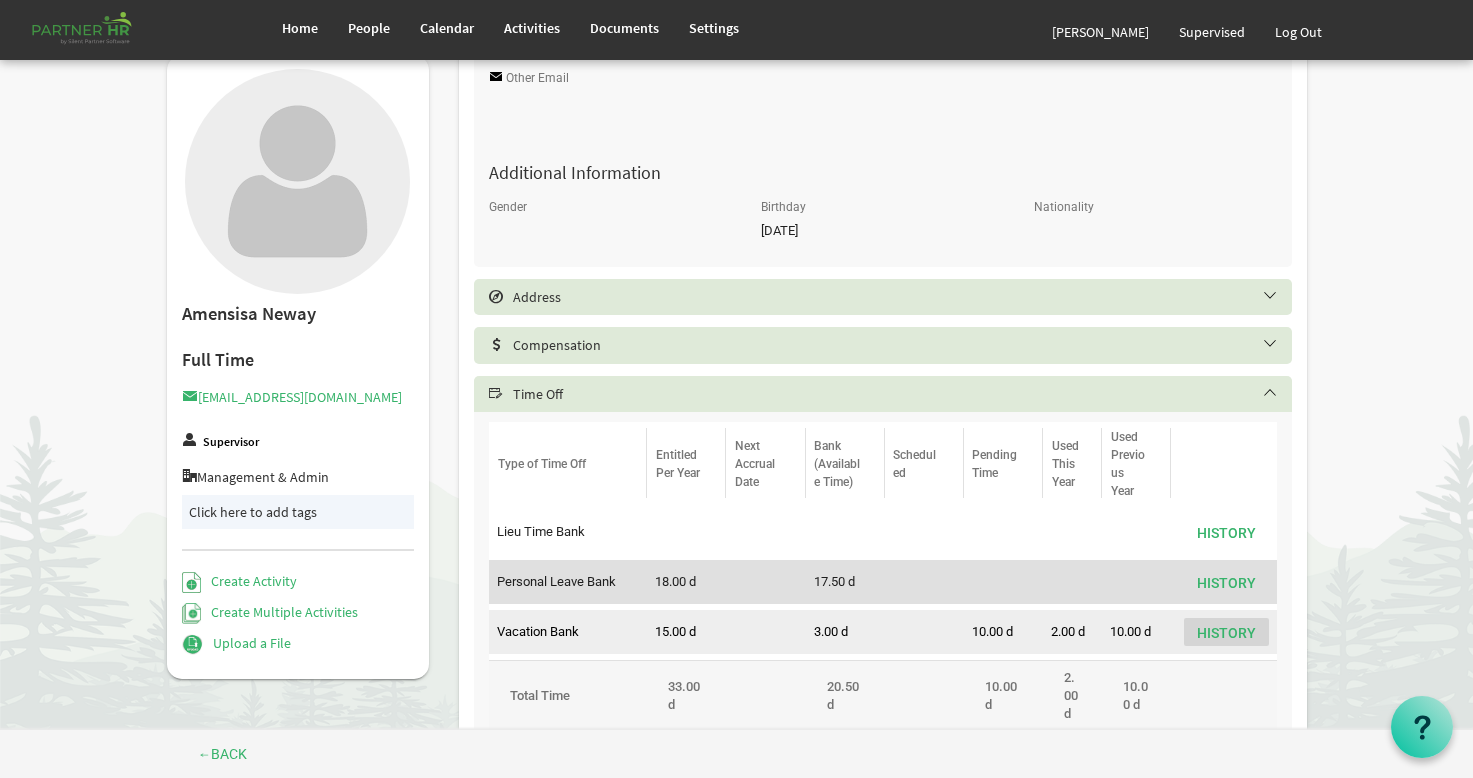 click on "History" at bounding box center [1226, 632] 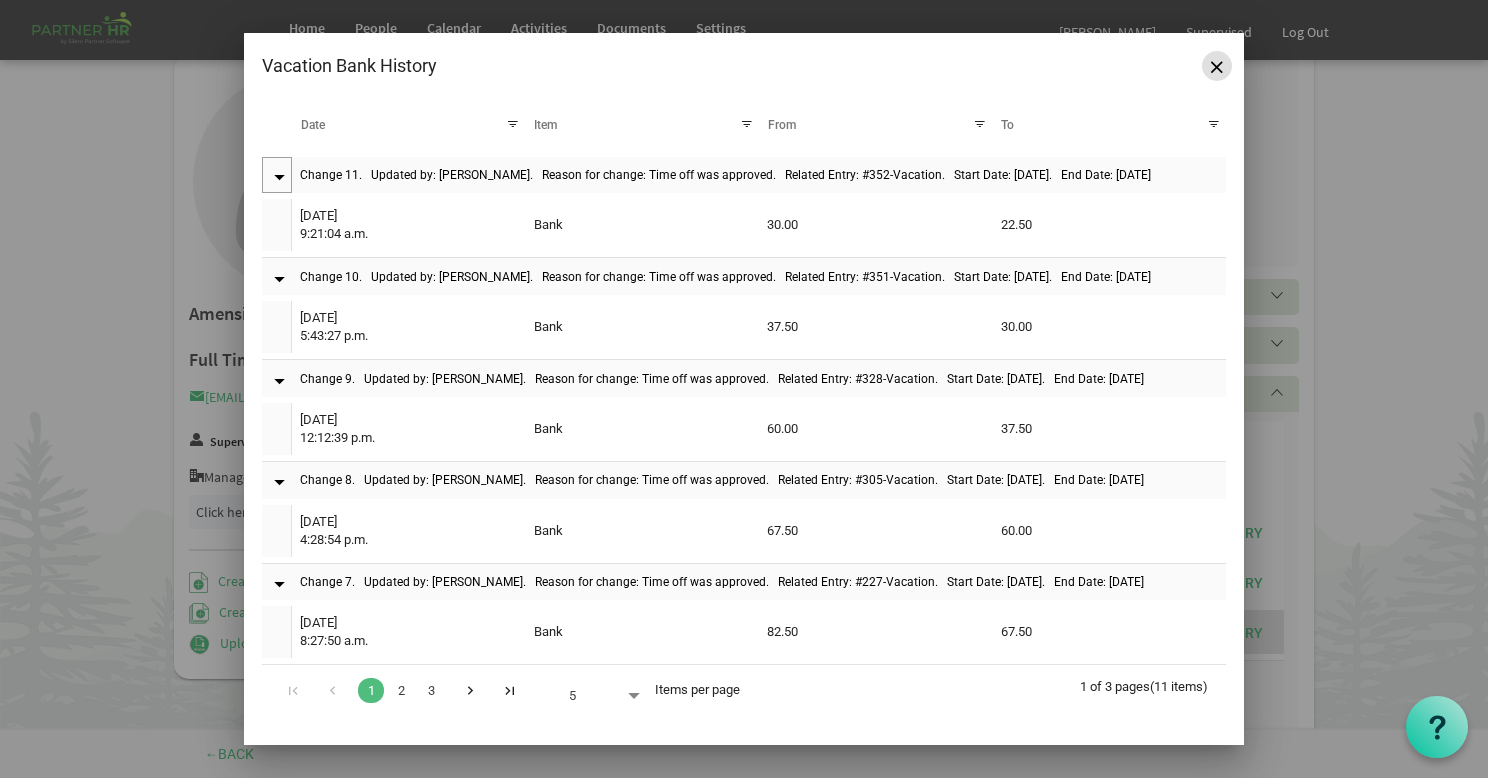 click at bounding box center [1217, 66] 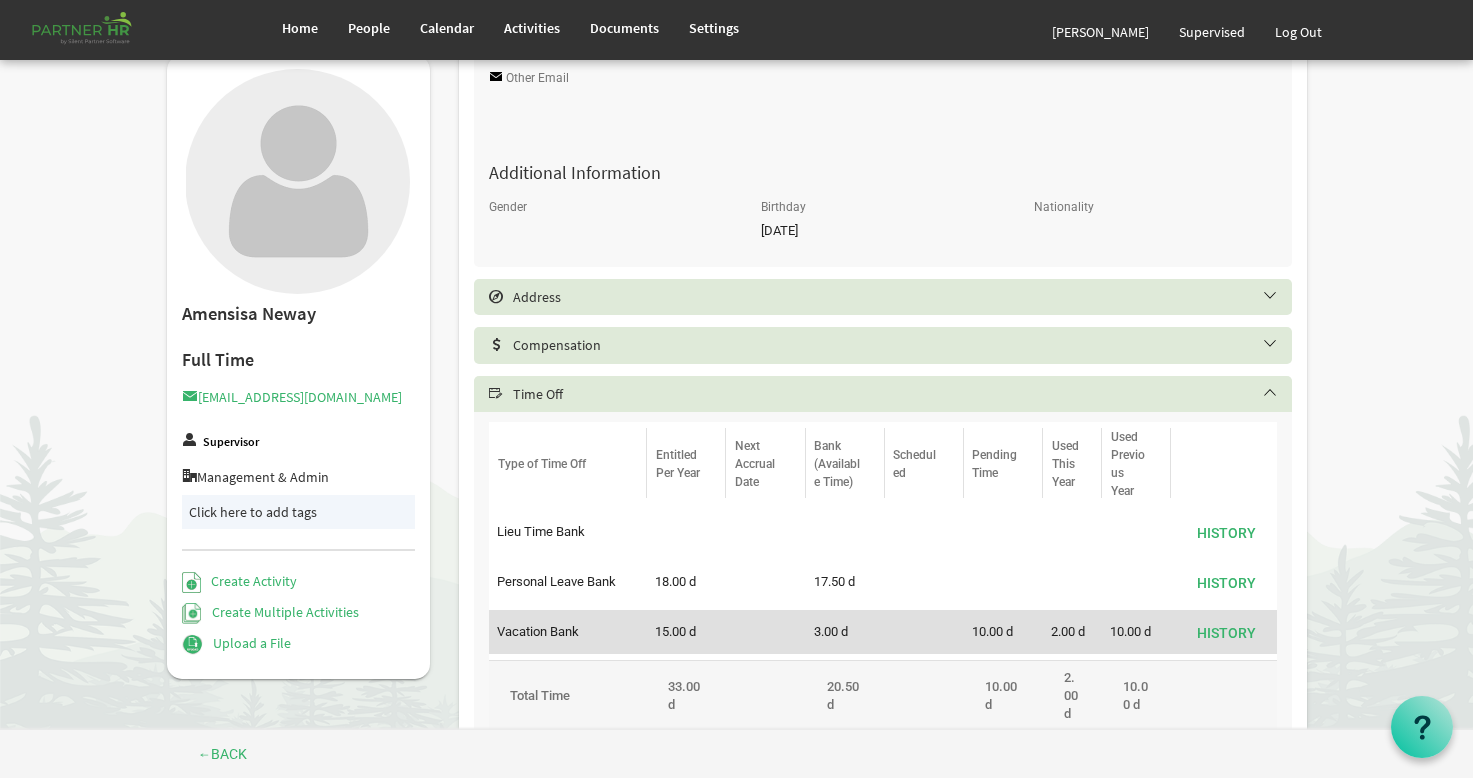 drag, startPoint x: 905, startPoint y: 174, endPoint x: 940, endPoint y: 156, distance: 39.357338 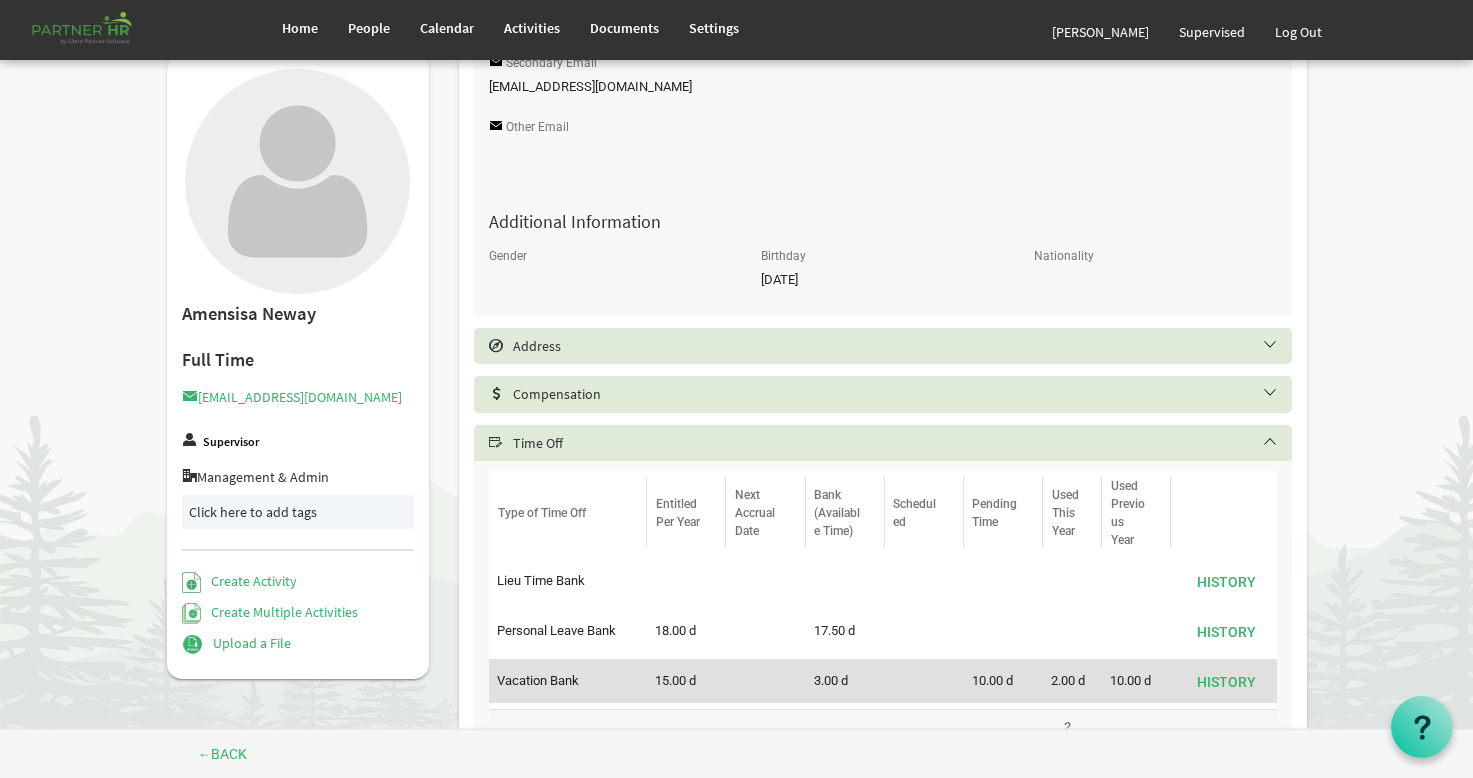 scroll, scrollTop: 970, scrollLeft: 0, axis: vertical 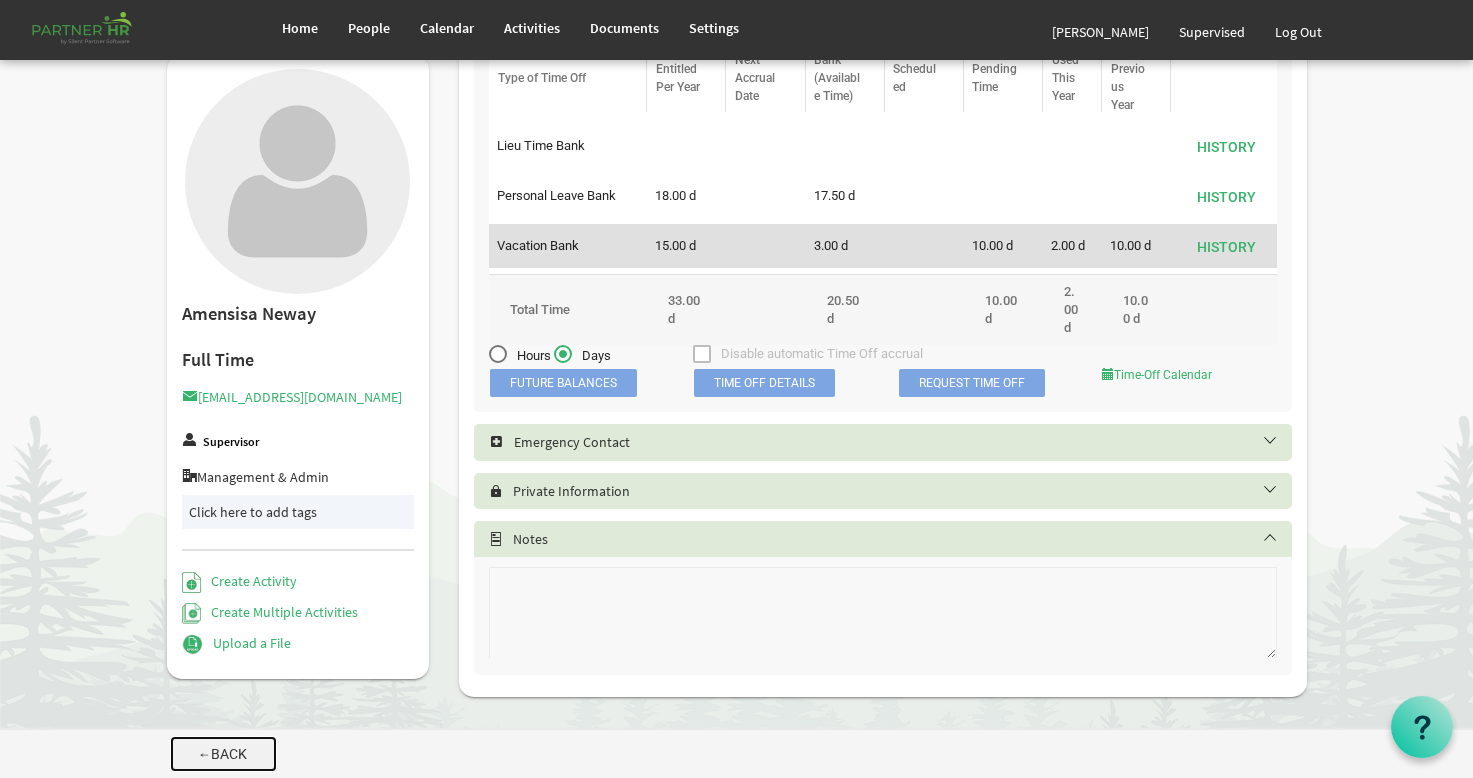 click on "⟵ Back" at bounding box center (223, 754) 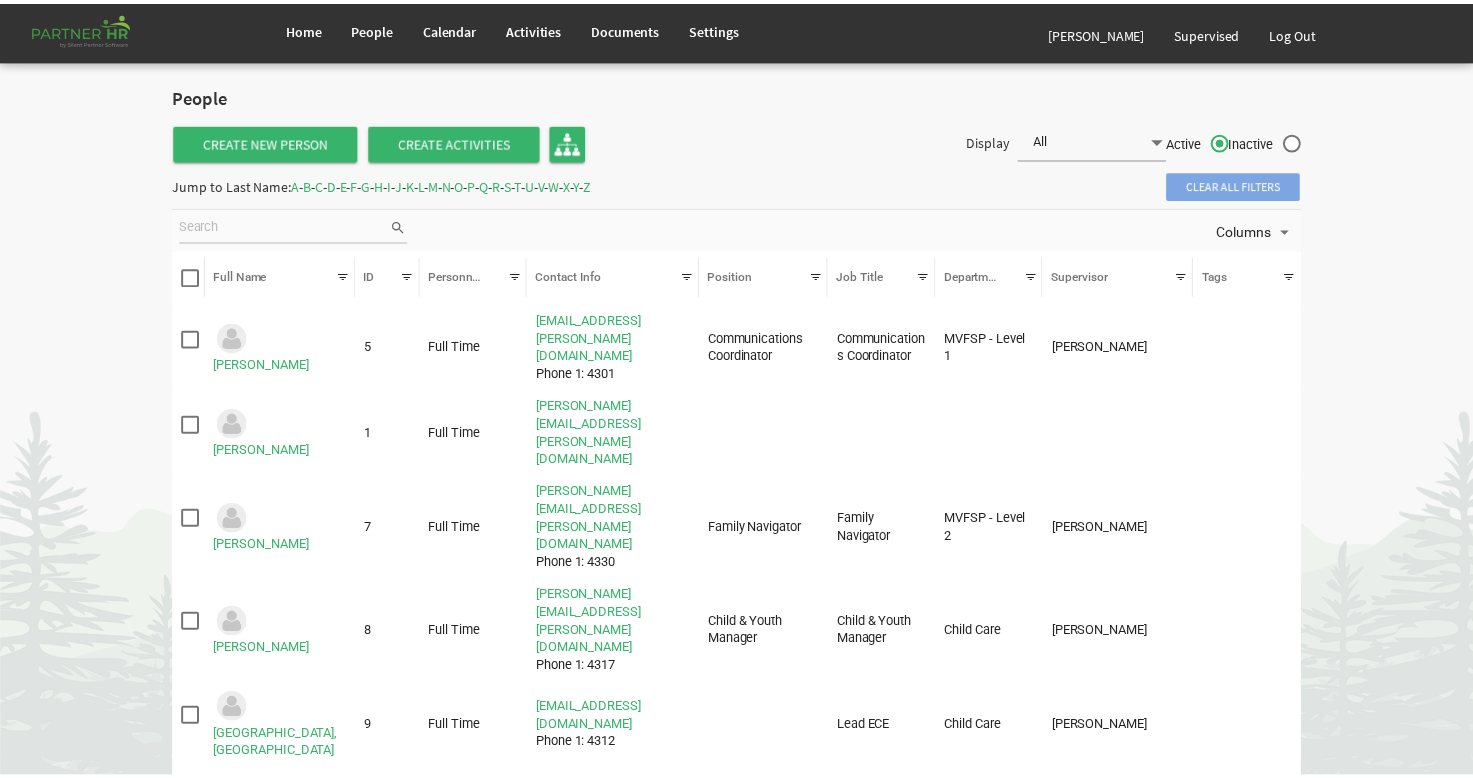 scroll, scrollTop: 0, scrollLeft: 0, axis: both 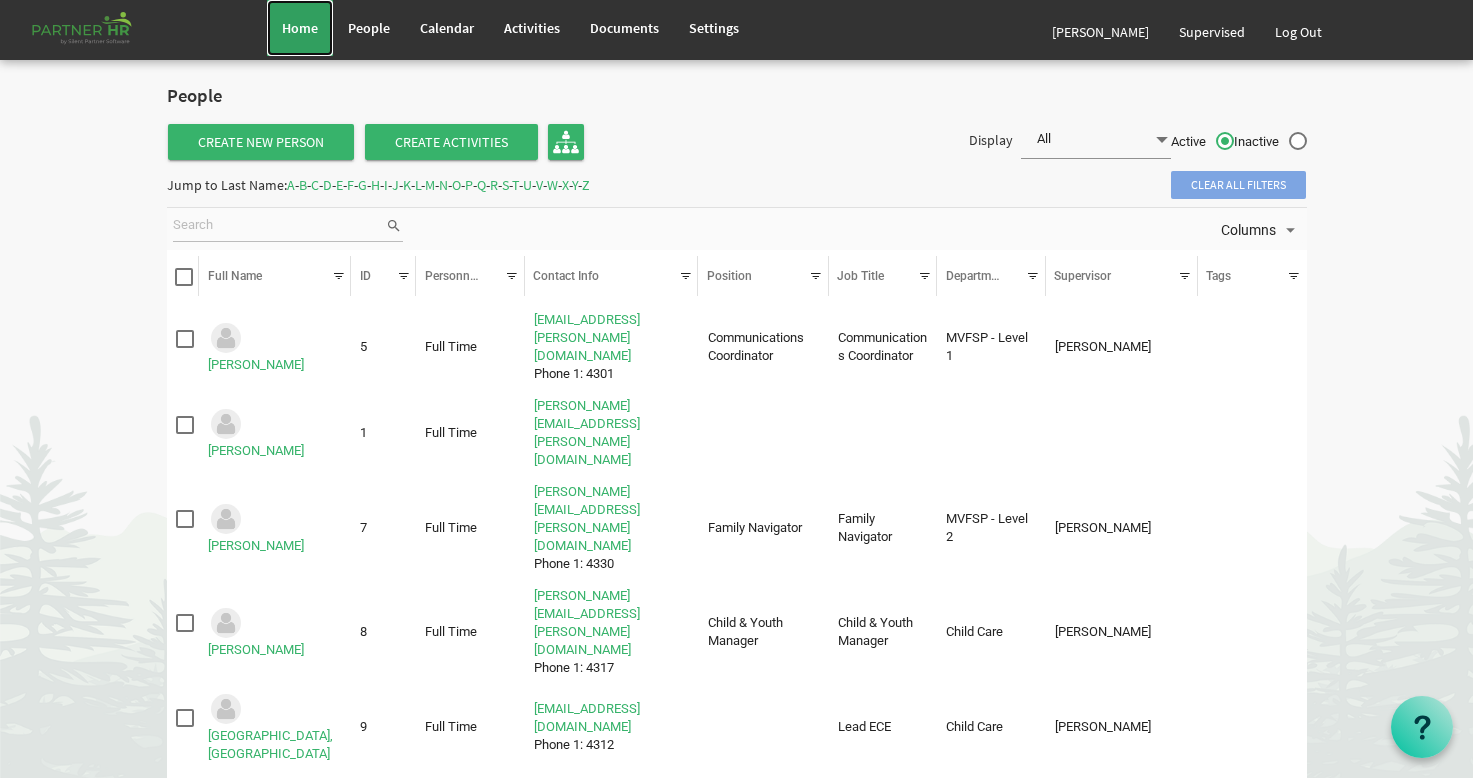 click on "Home" at bounding box center [300, 28] 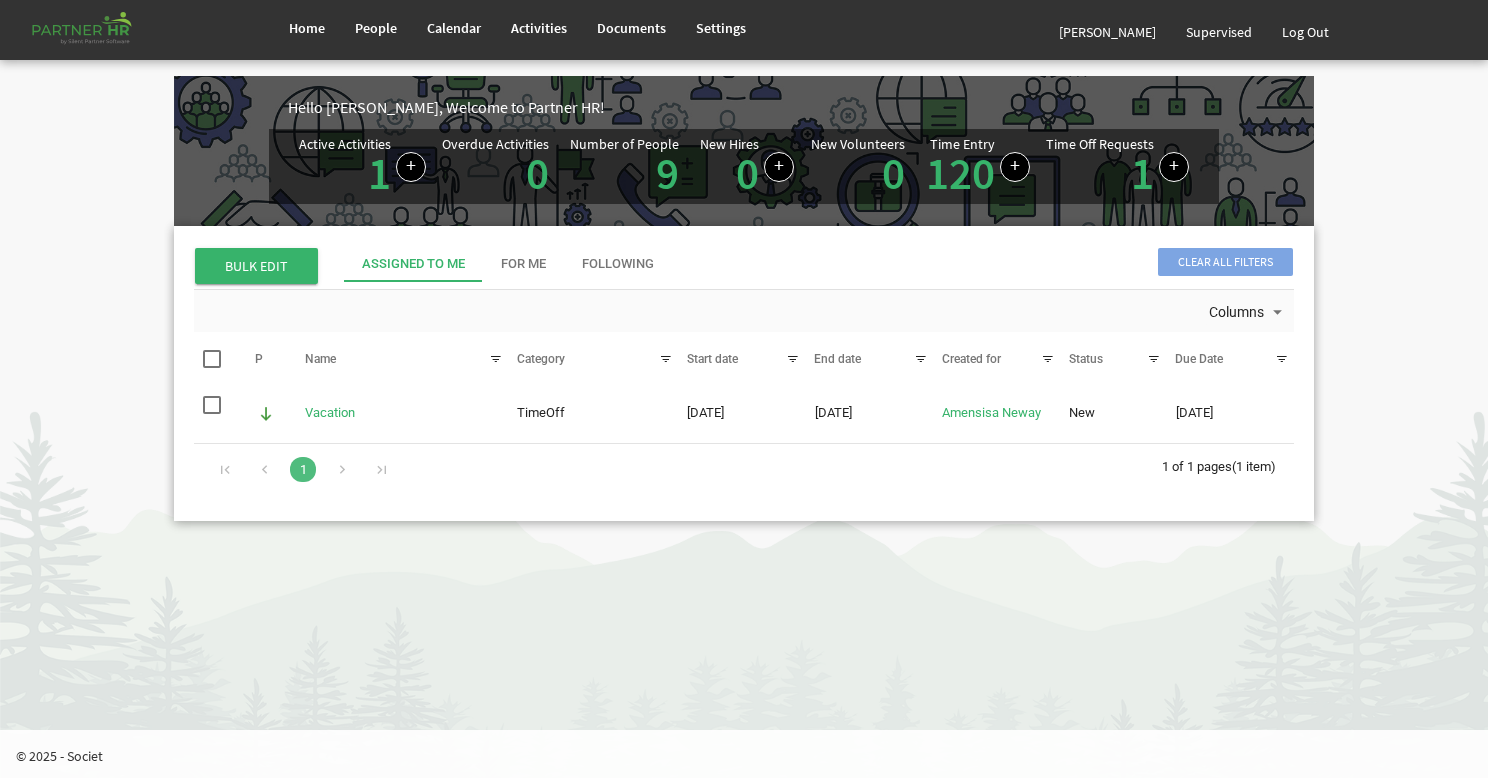 scroll, scrollTop: 0, scrollLeft: 0, axis: both 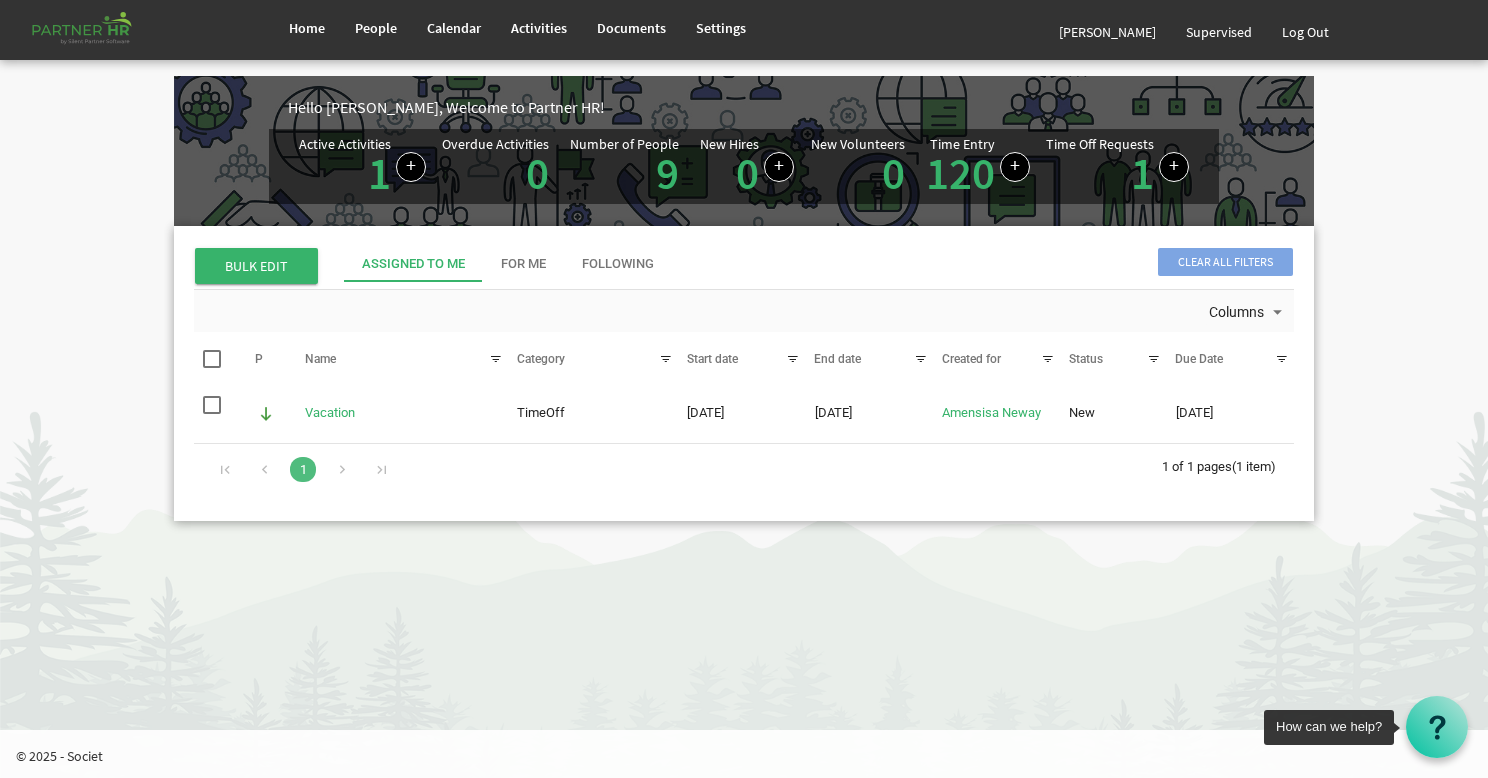 click 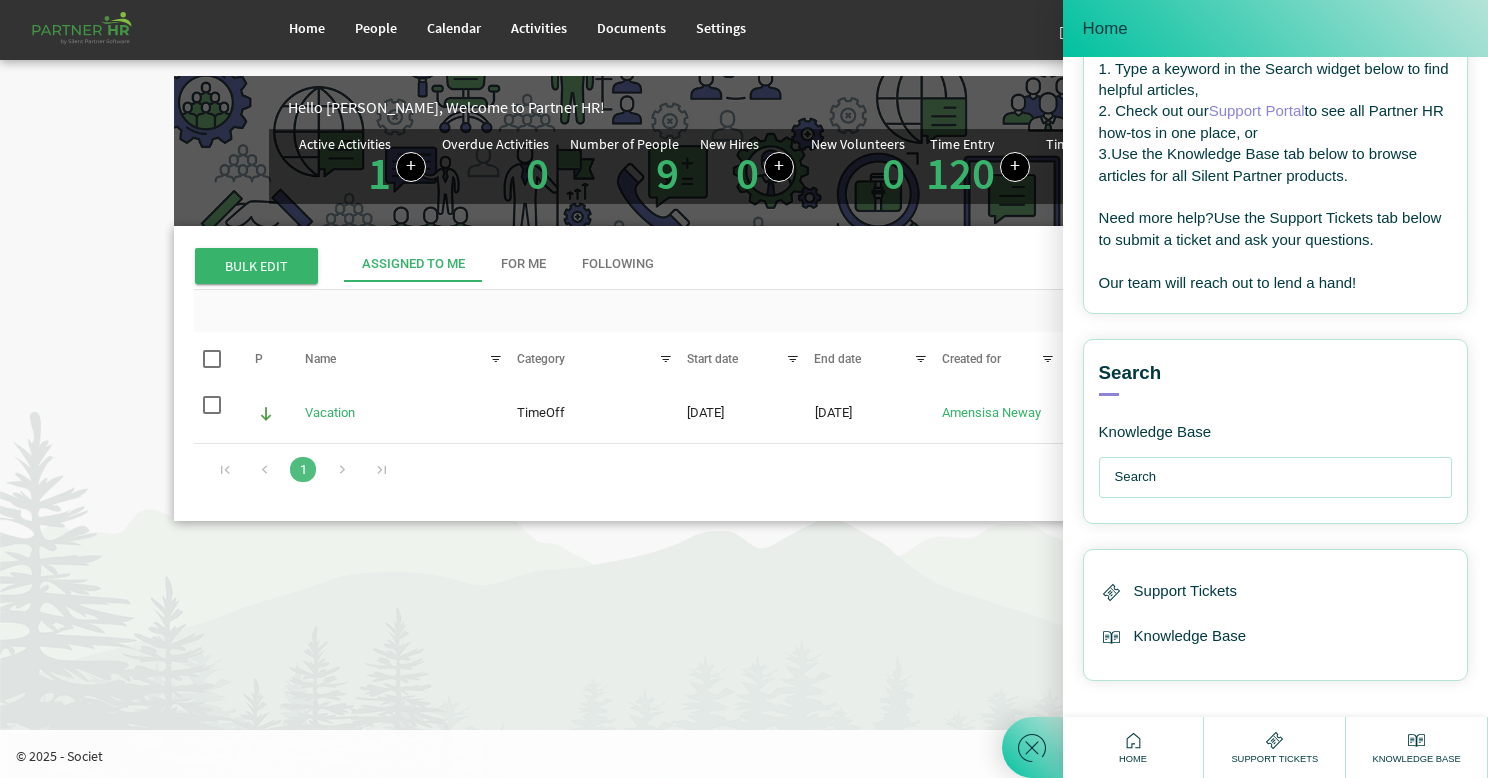 scroll, scrollTop: 162, scrollLeft: 0, axis: vertical 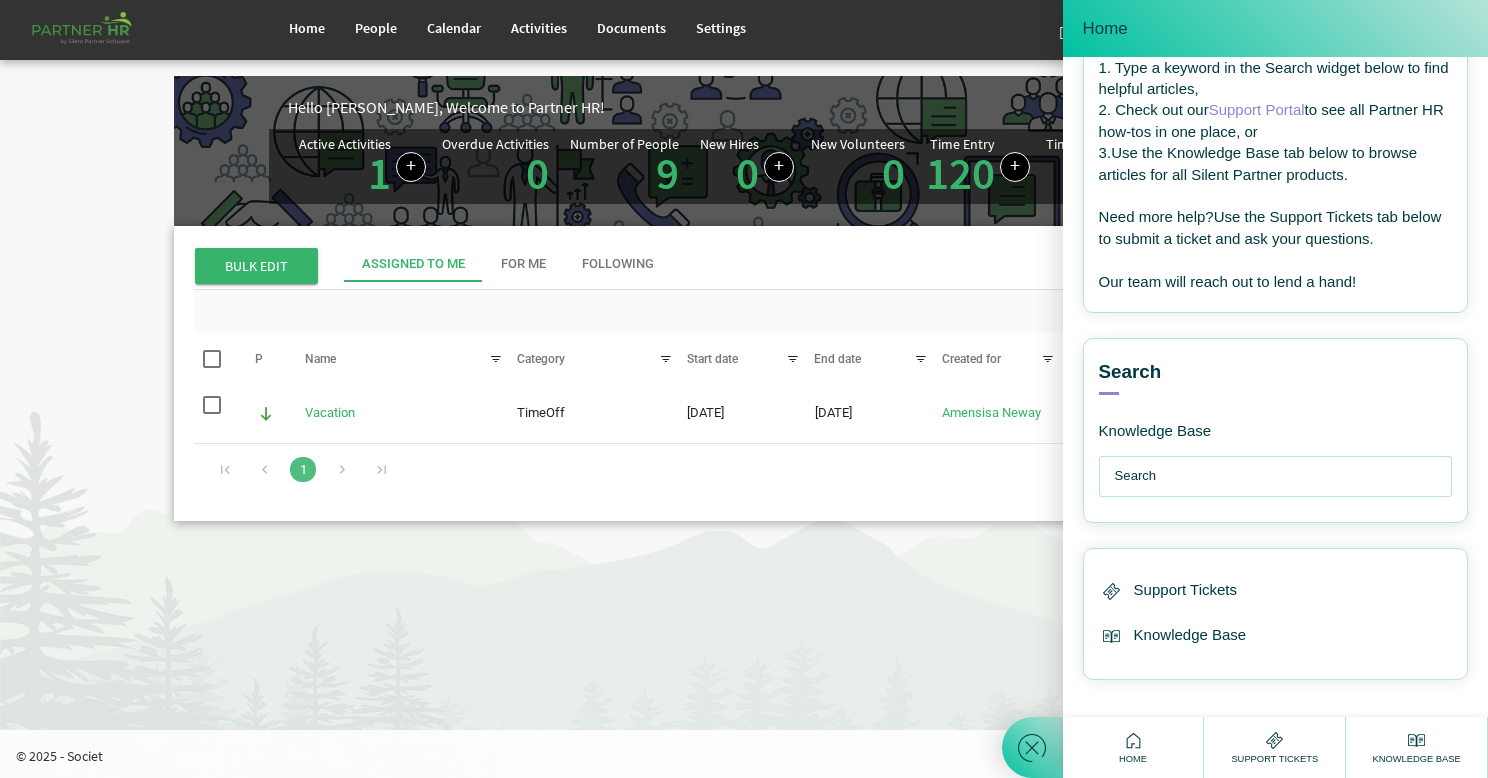 click at bounding box center [1280, 476] 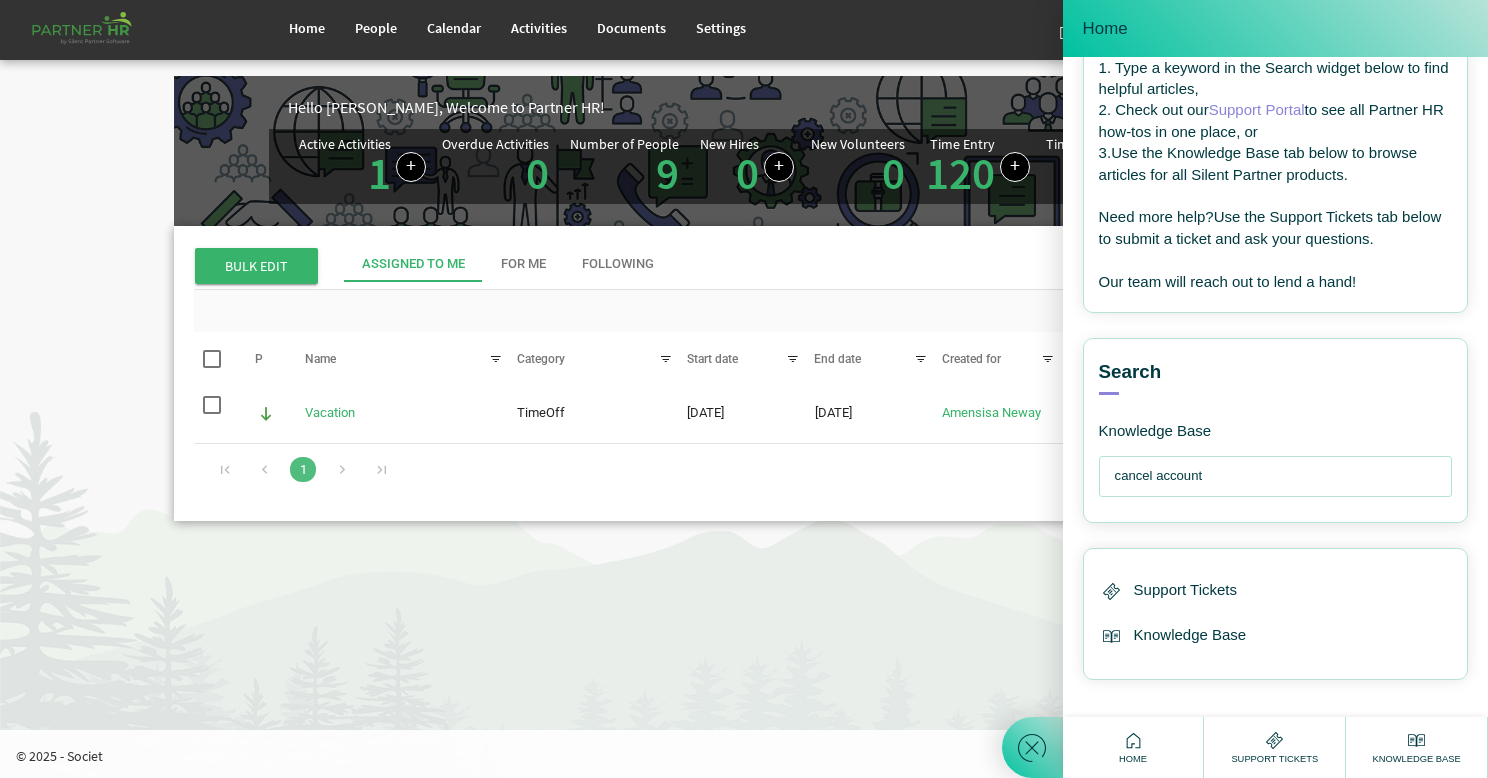type on "cancel account" 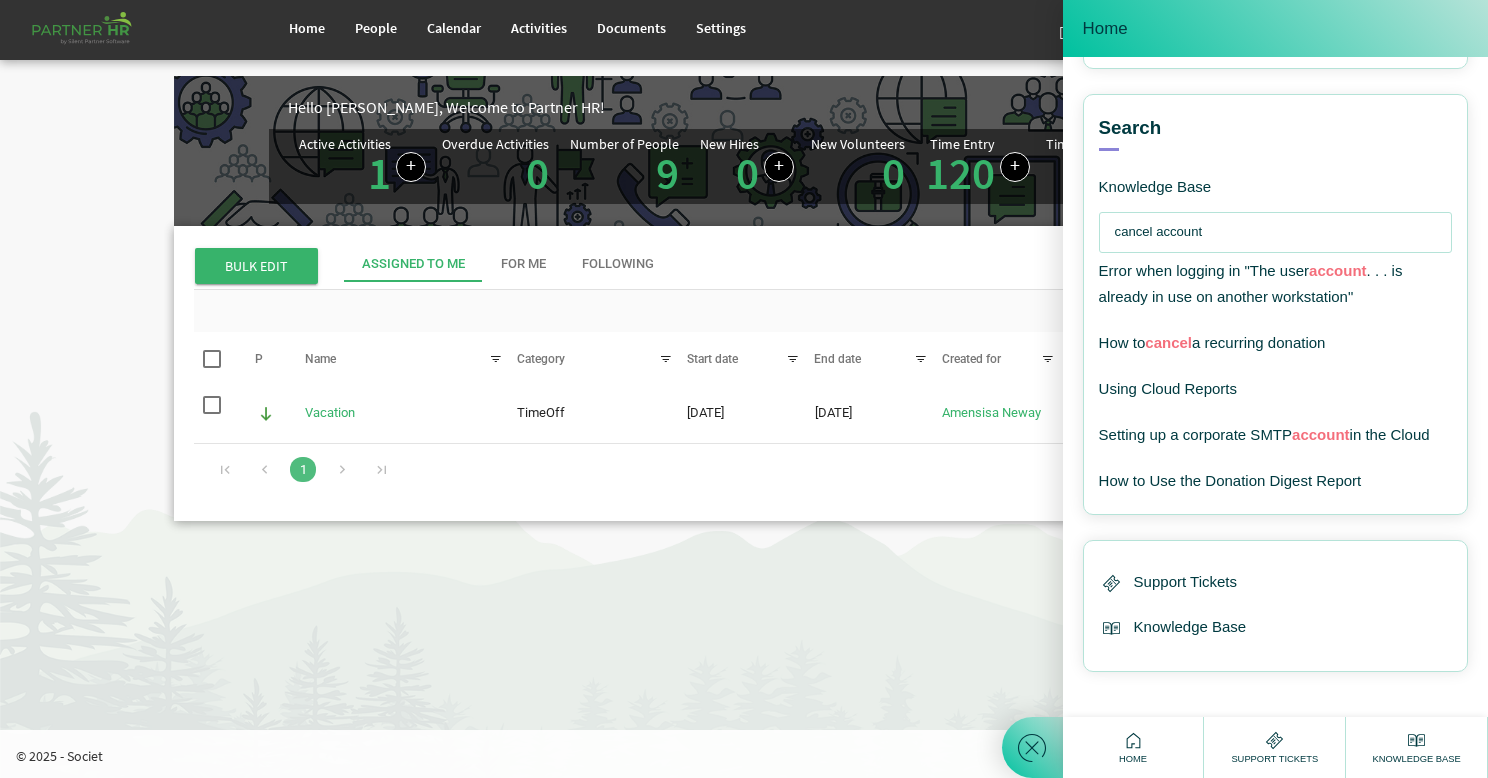scroll, scrollTop: 432, scrollLeft: 0, axis: vertical 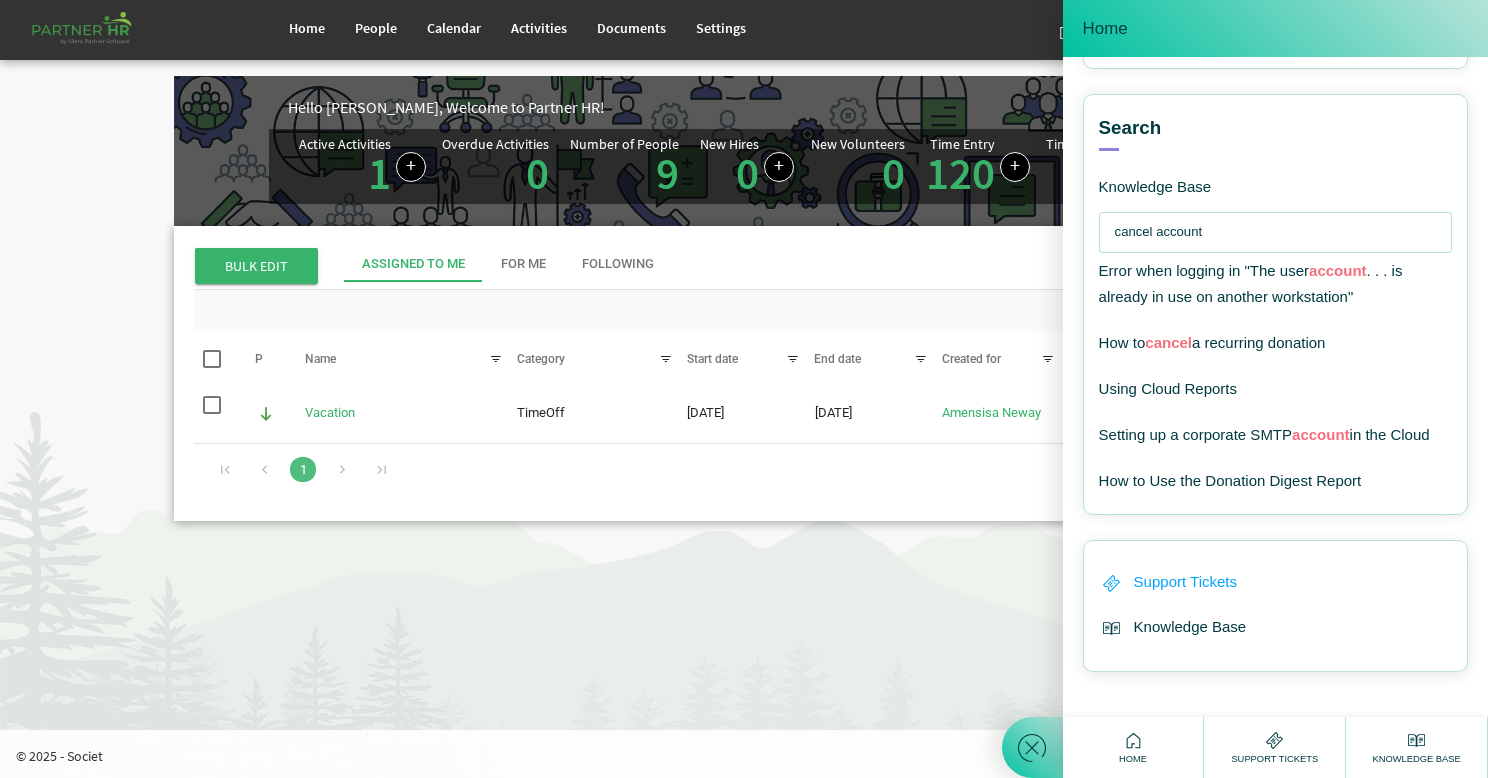 click on "Support Tickets" at bounding box center [1185, 582] 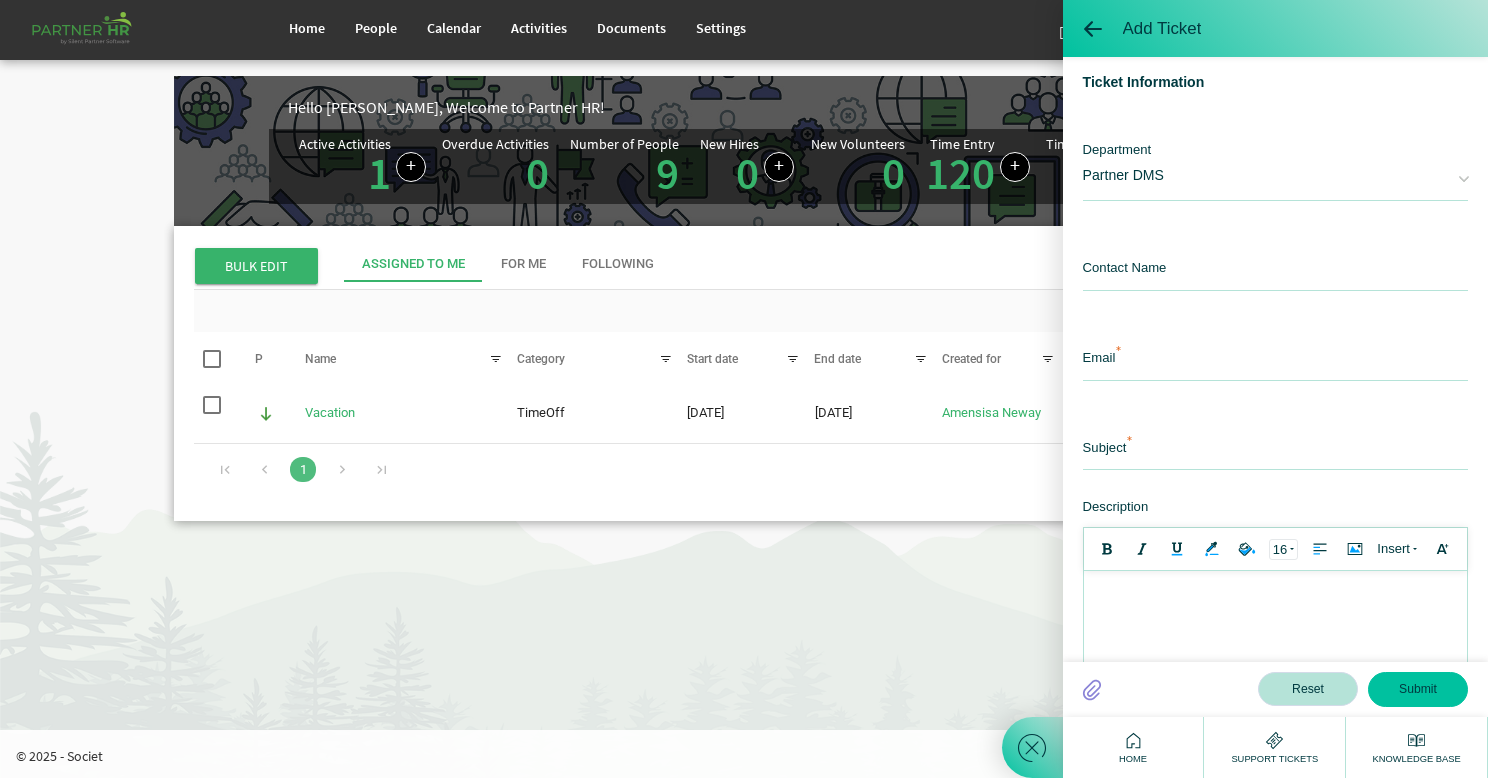 scroll, scrollTop: 0, scrollLeft: 0, axis: both 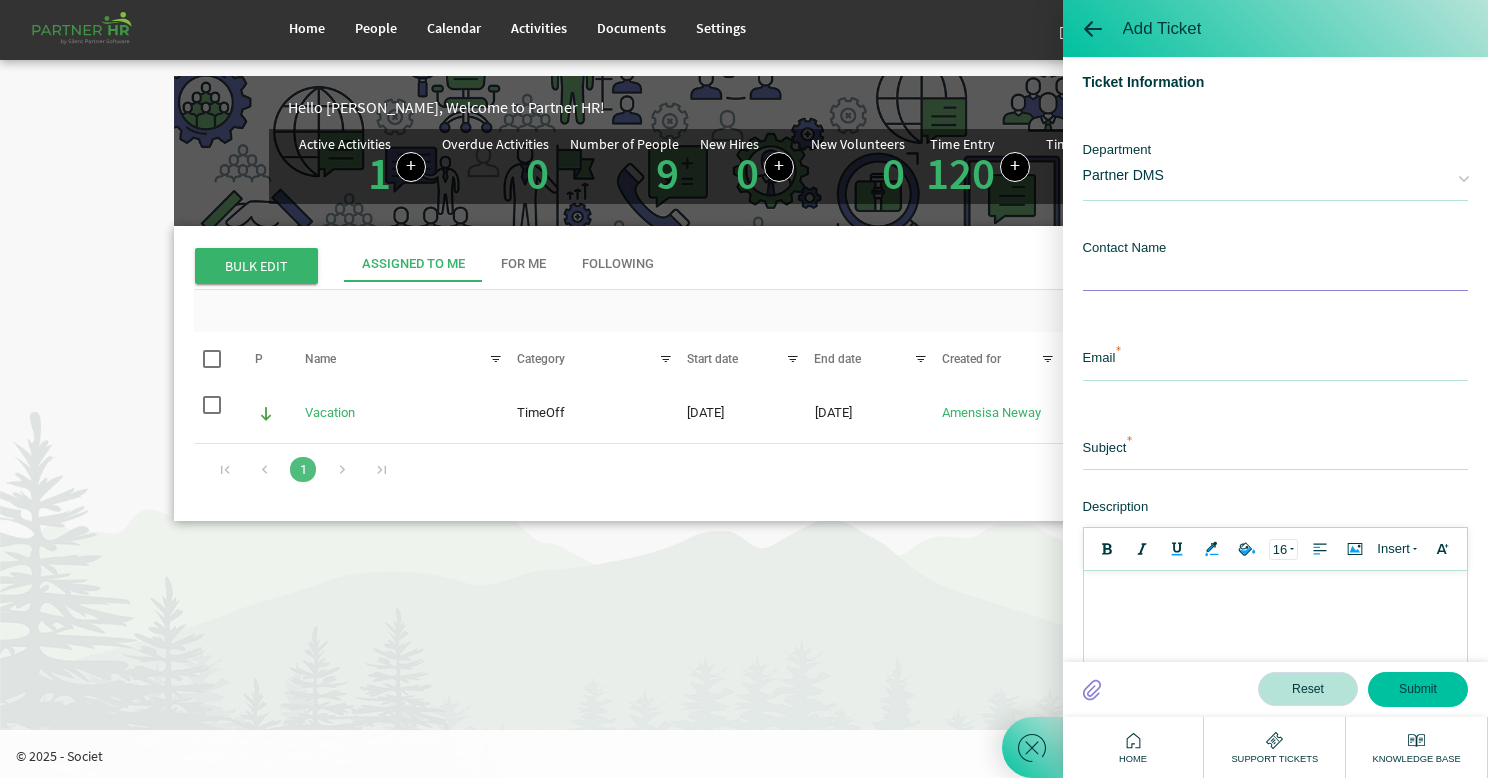 click at bounding box center [1275, 269] 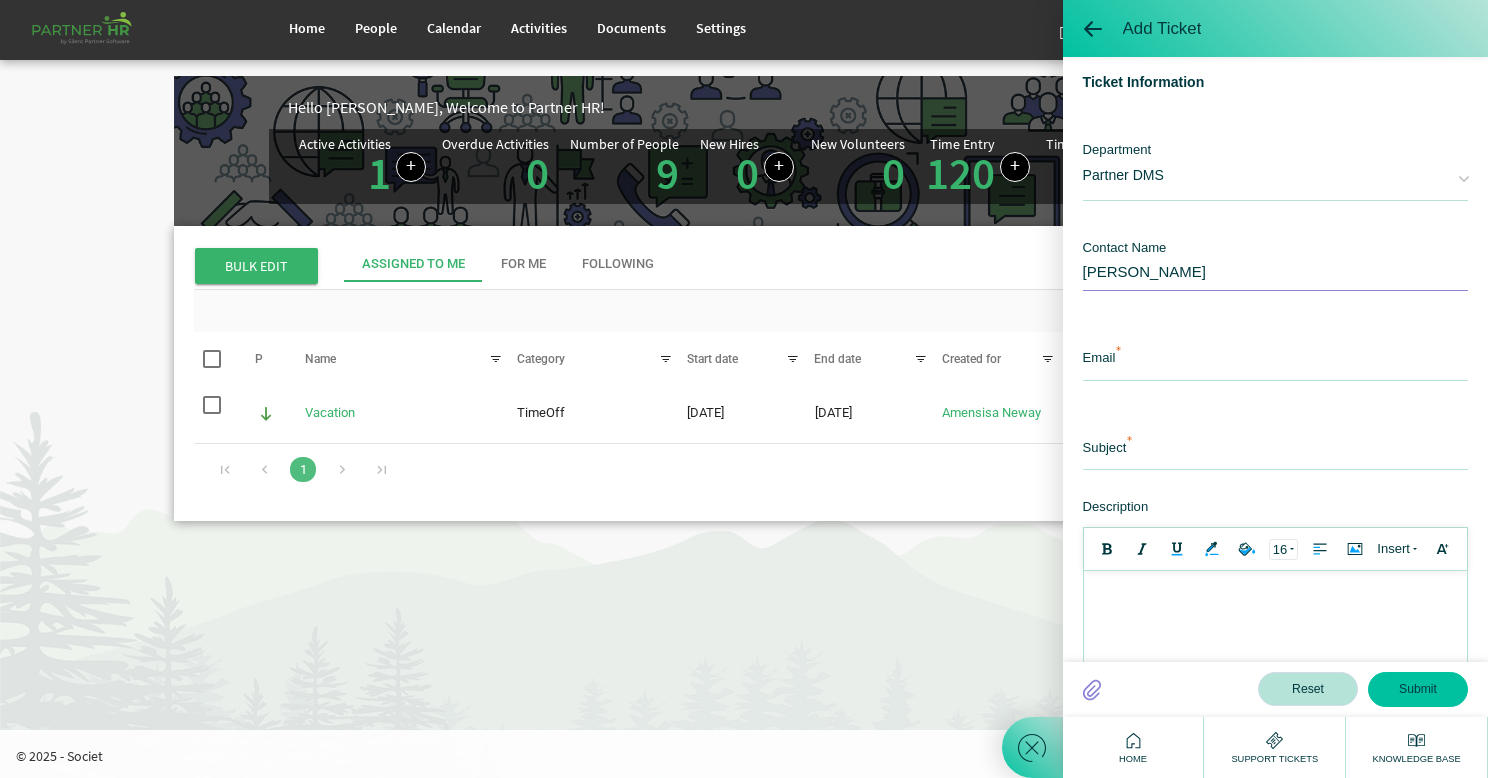 type on "[PERSON_NAME]" 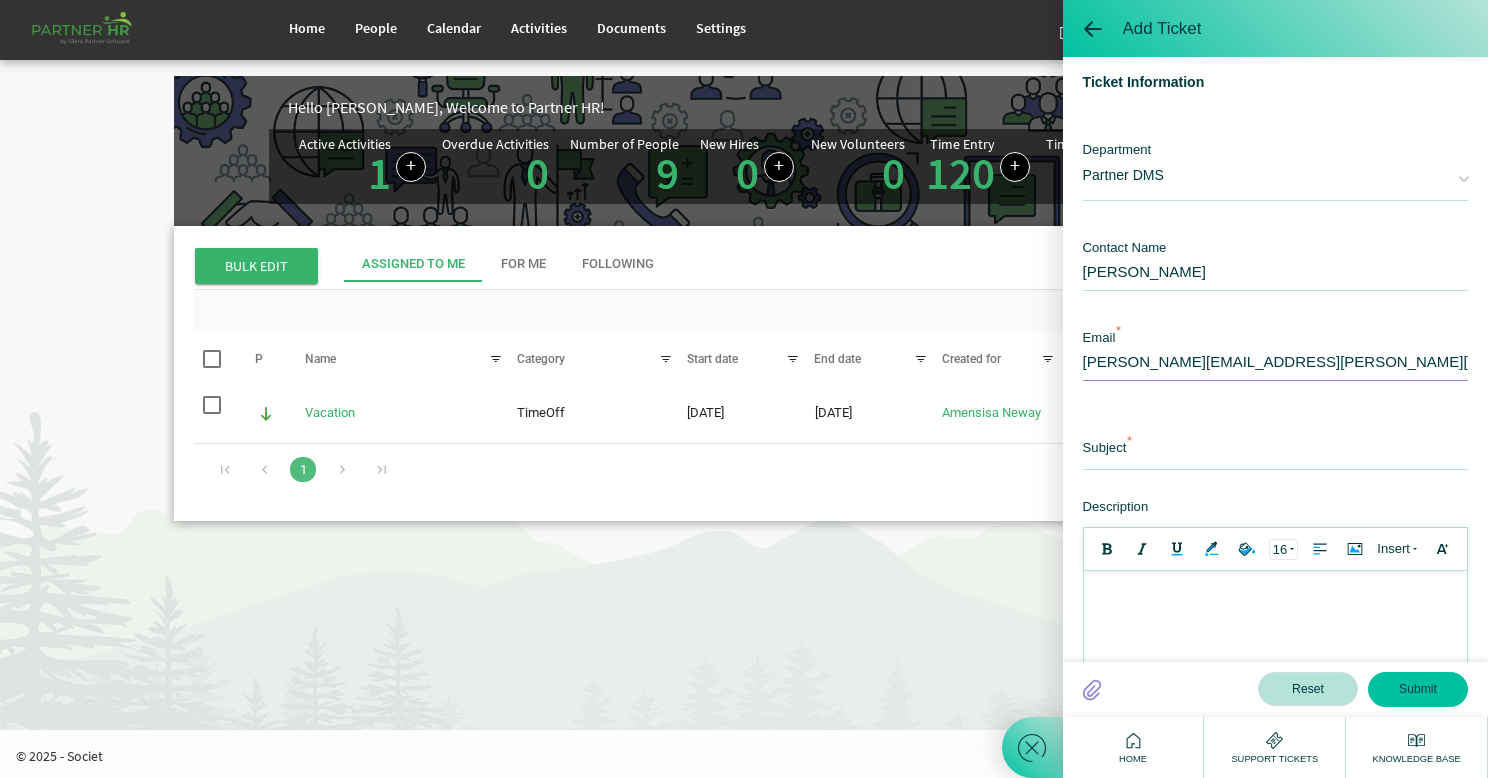type on "[PERSON_NAME][EMAIL_ADDRESS][PERSON_NAME][DOMAIN_NAME]" 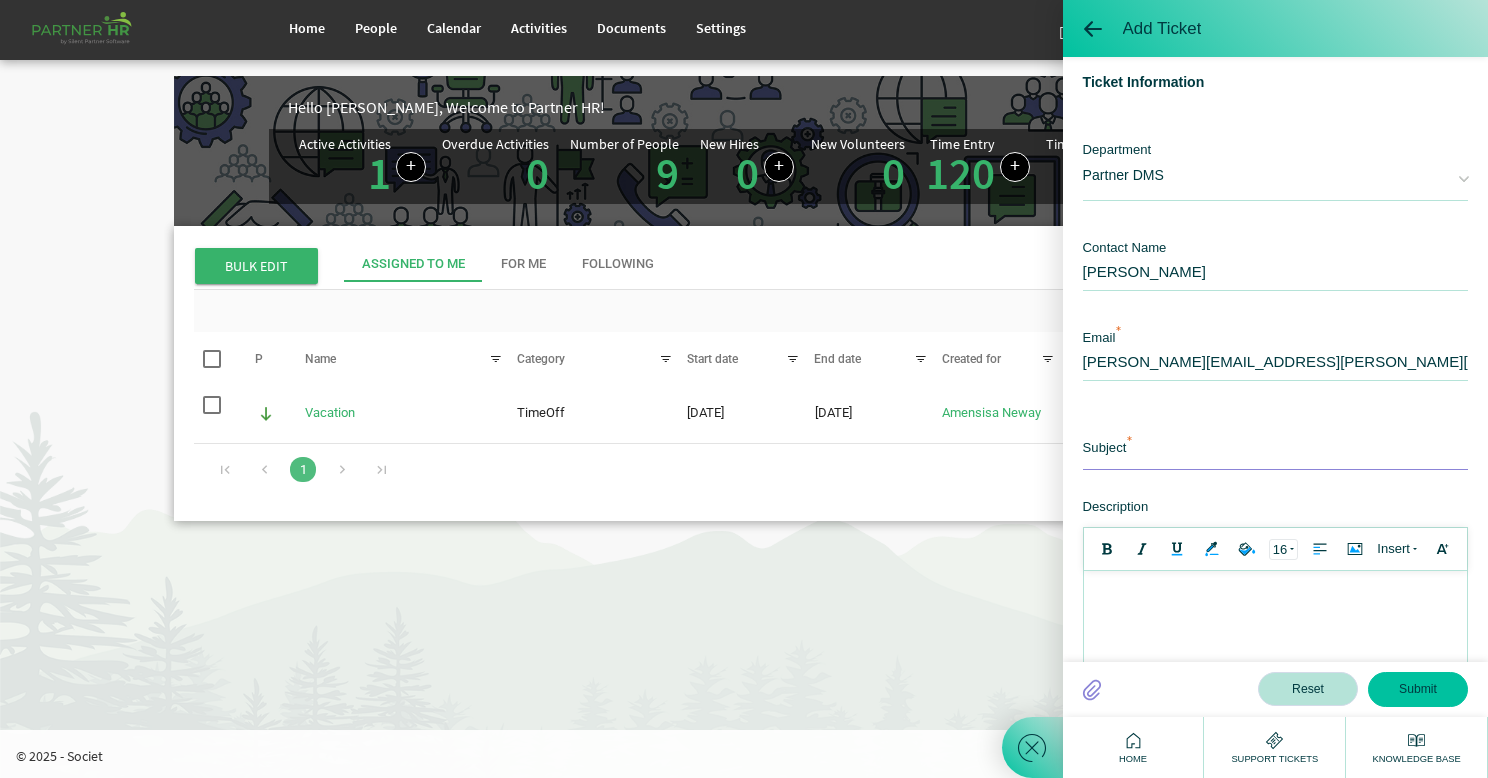 click at bounding box center (1275, 448) 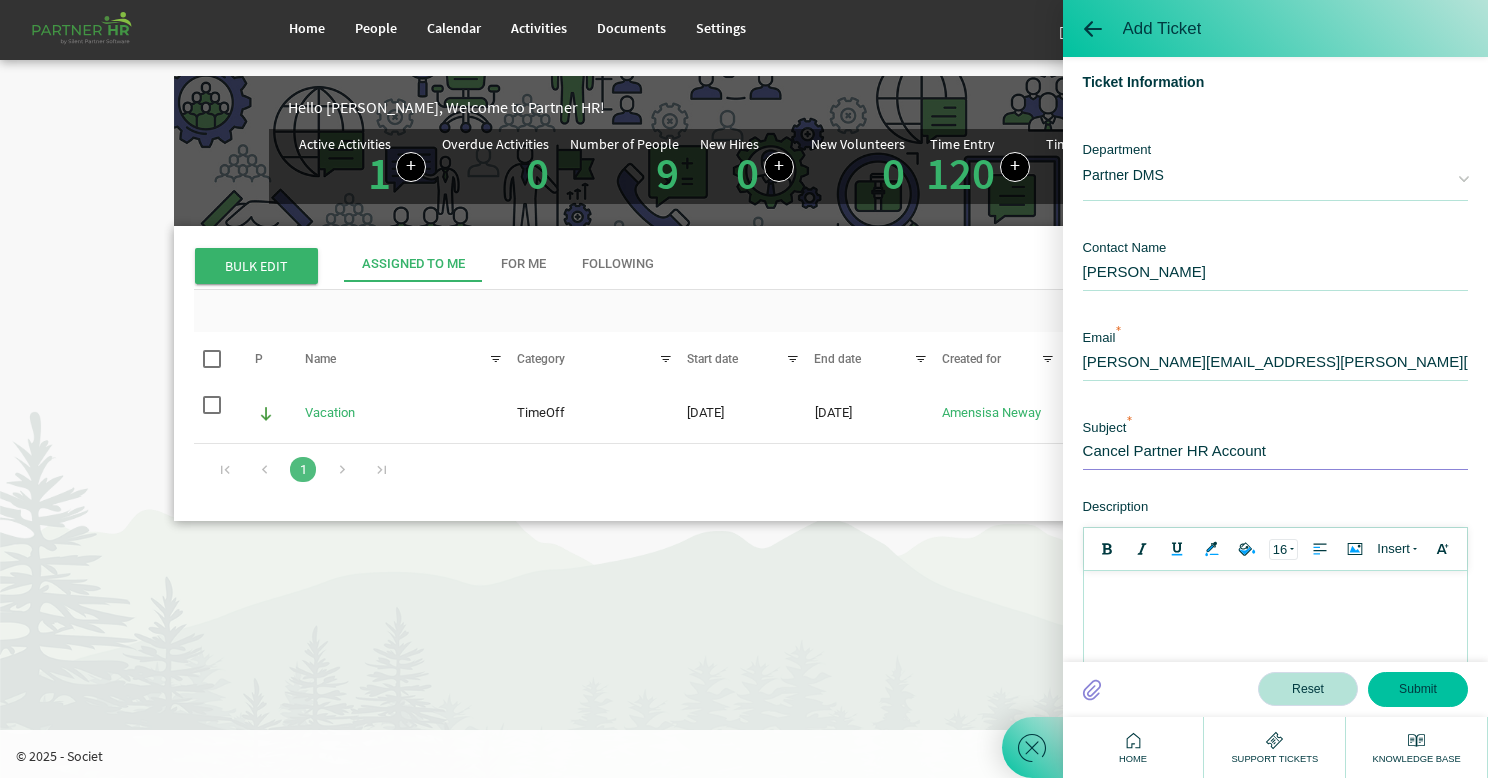 type on "Cancel Partner HR Account" 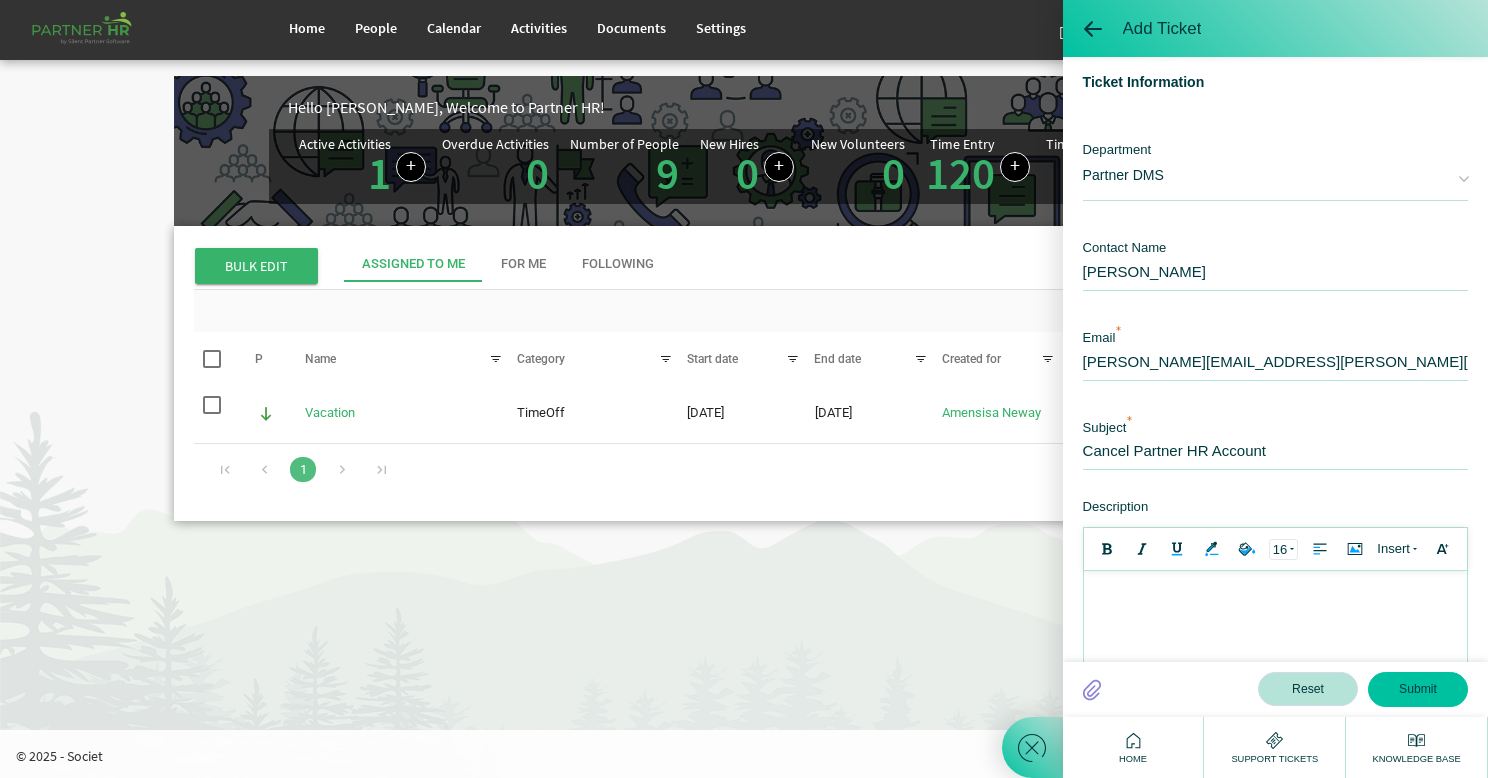 click at bounding box center (1274, 591) 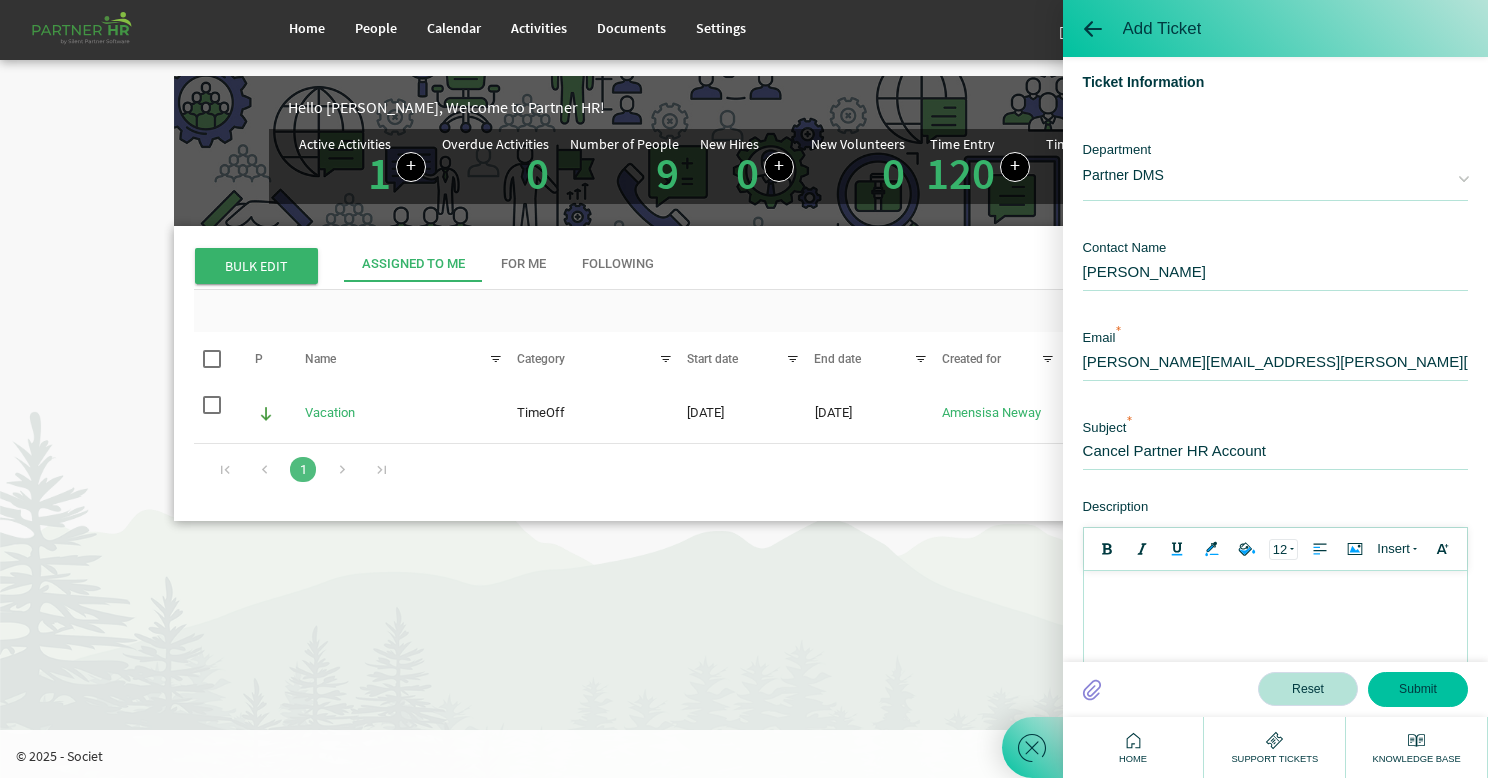 type 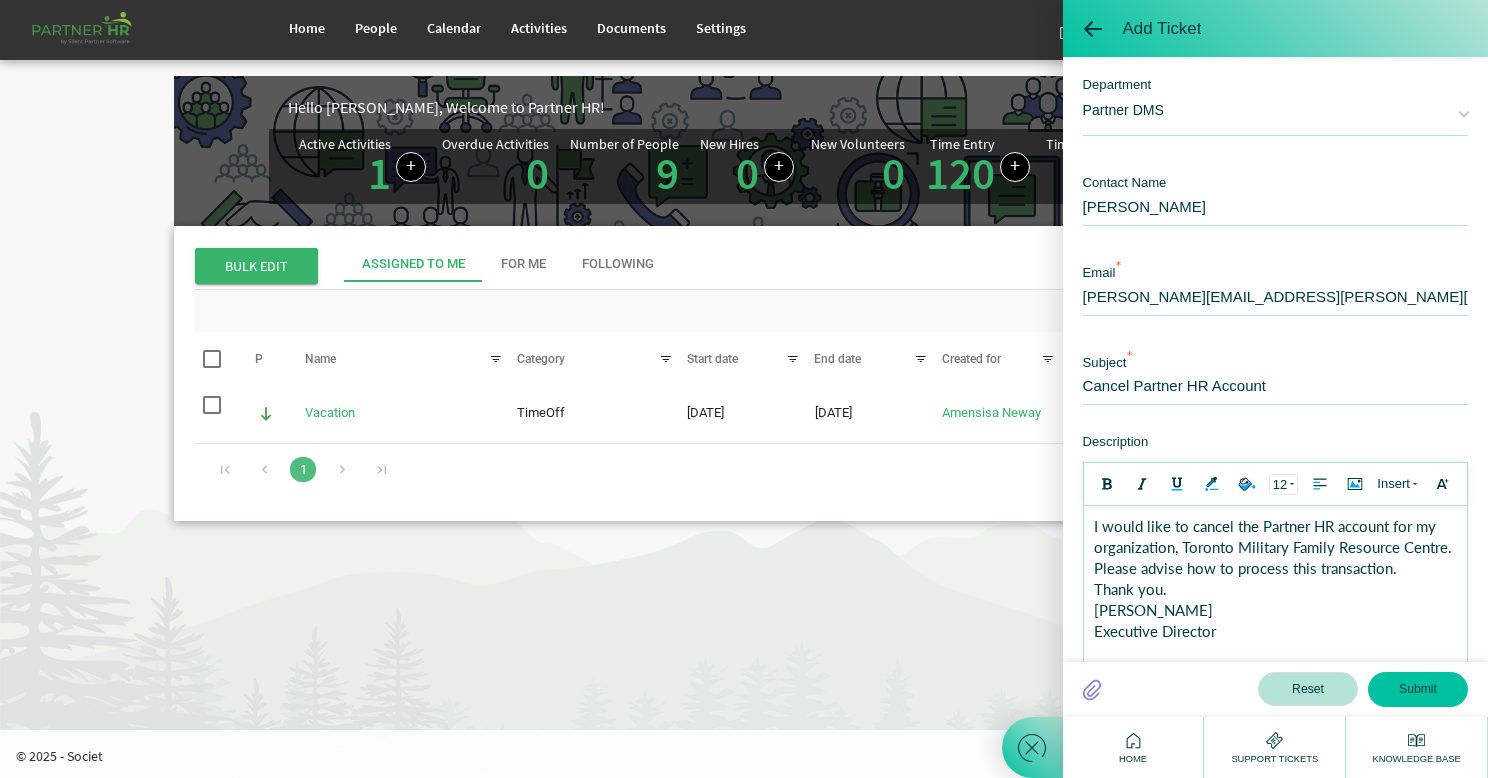 scroll, scrollTop: 86, scrollLeft: 0, axis: vertical 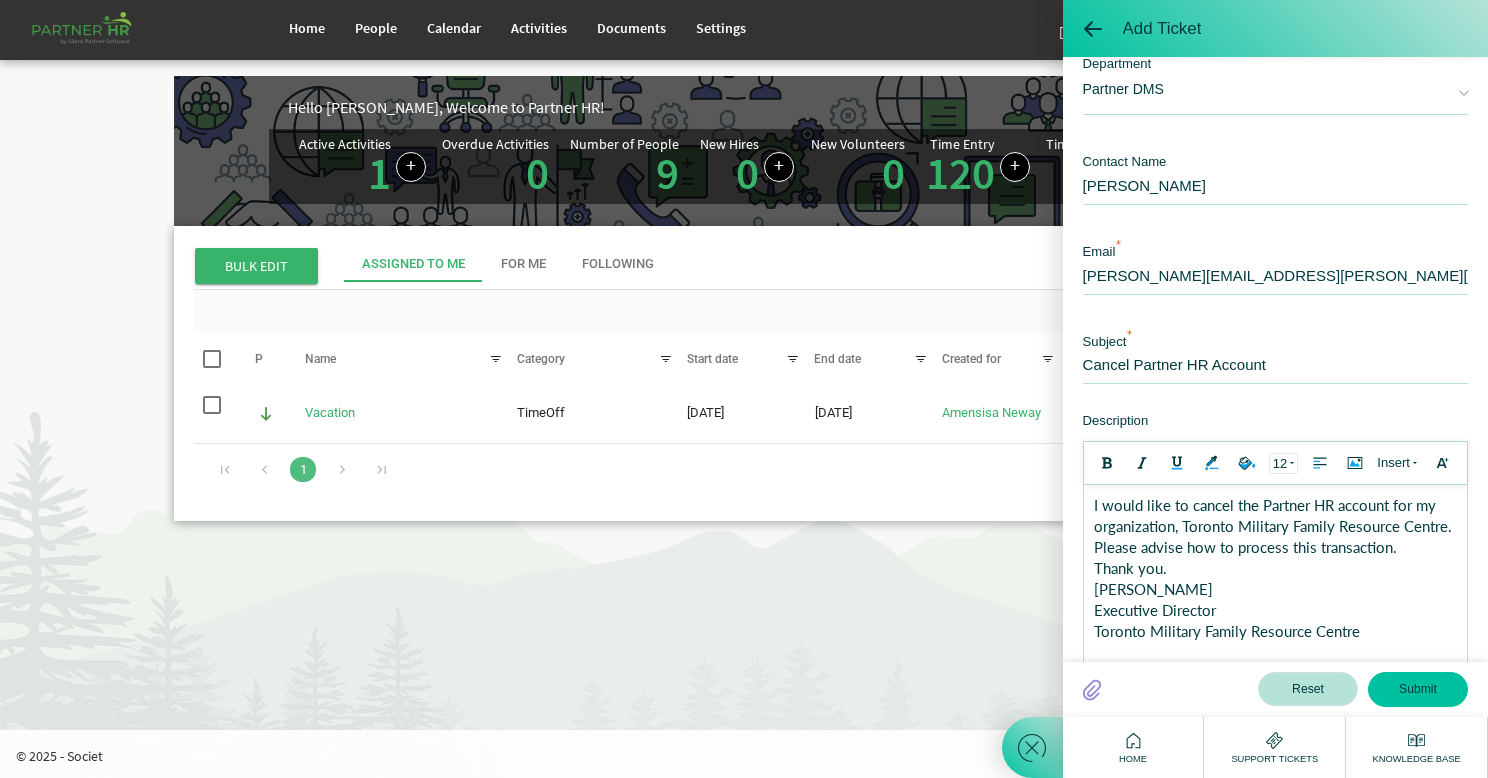 click on "Submit" at bounding box center [1418, 689] 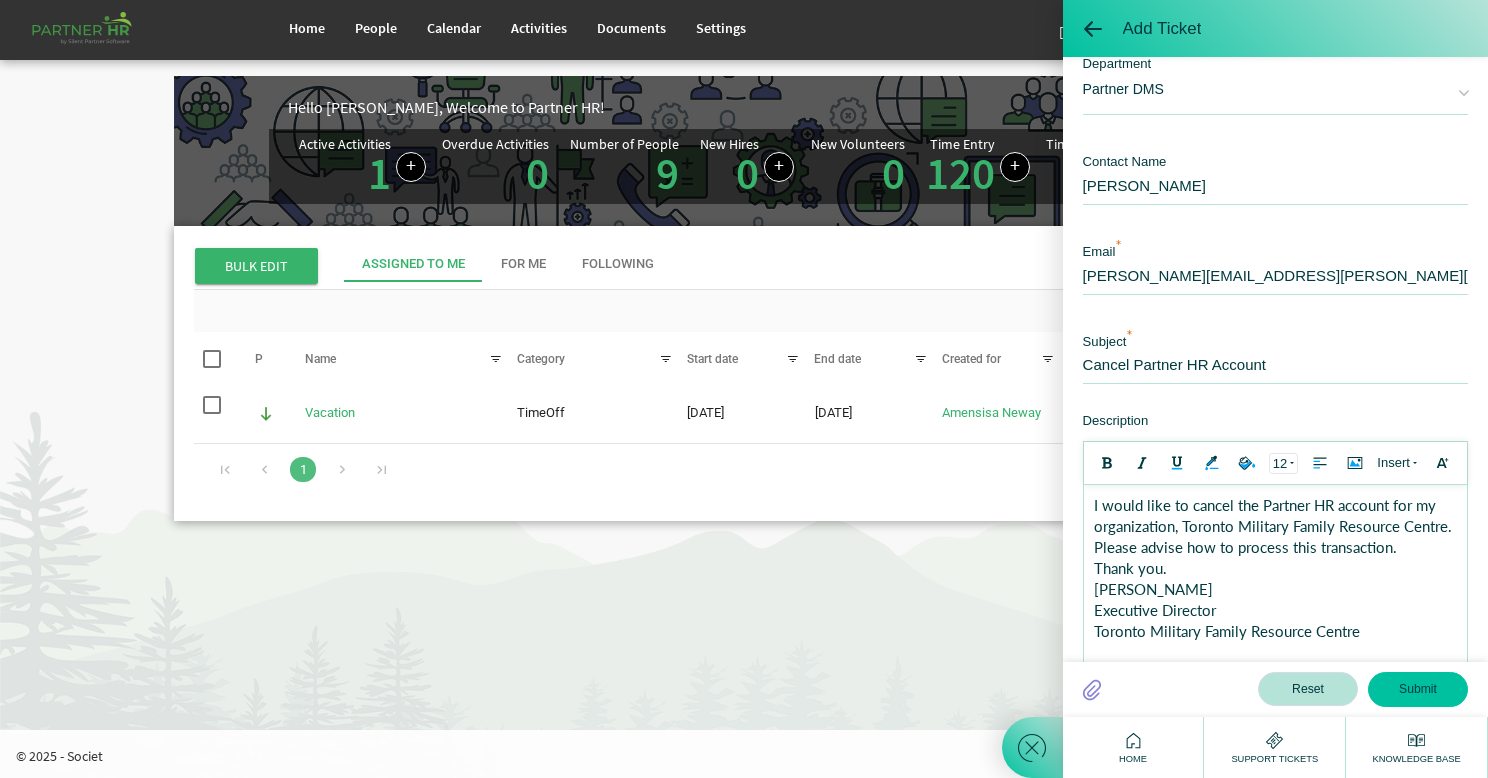 click on "Submit" at bounding box center [1418, 689] 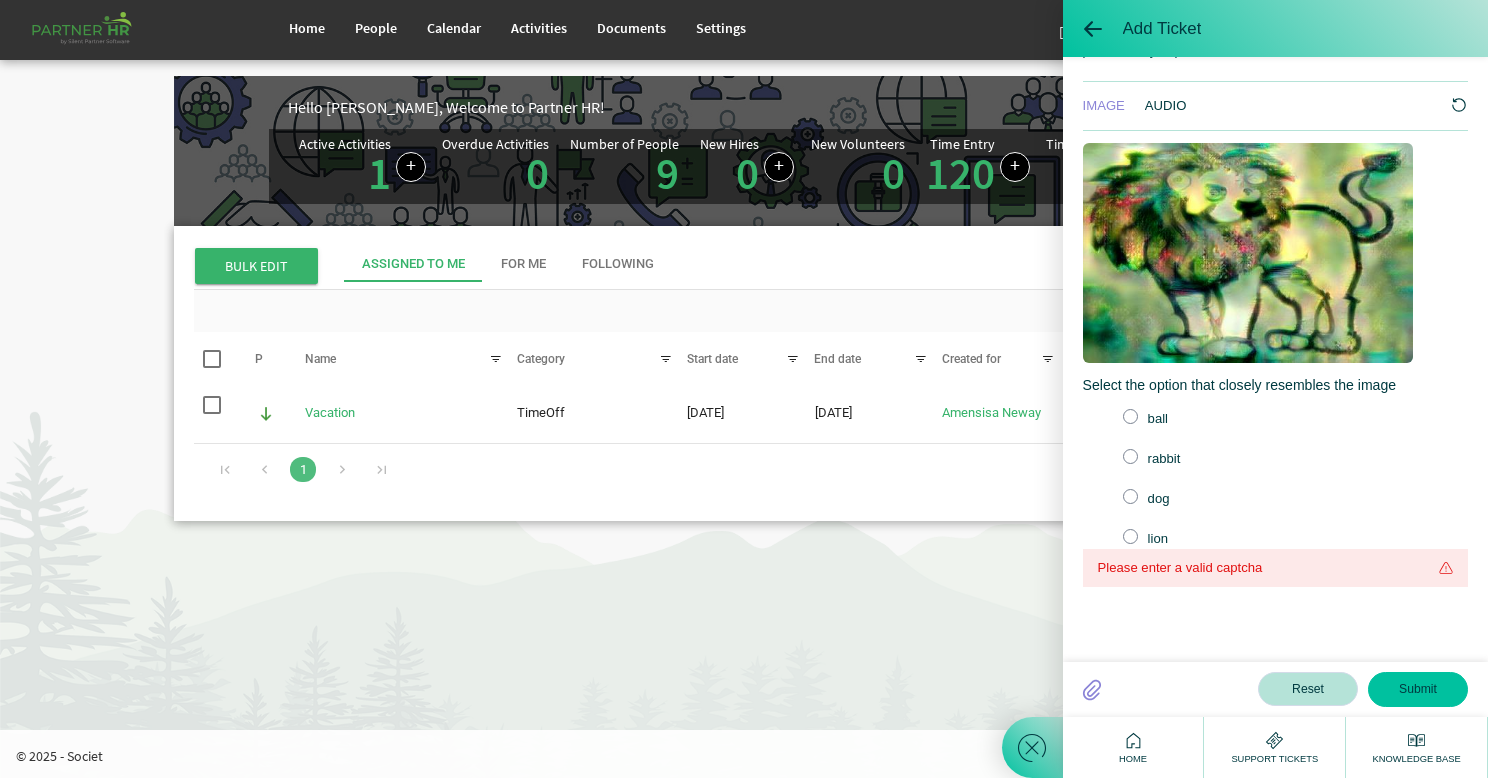 click at bounding box center (1130, 536) 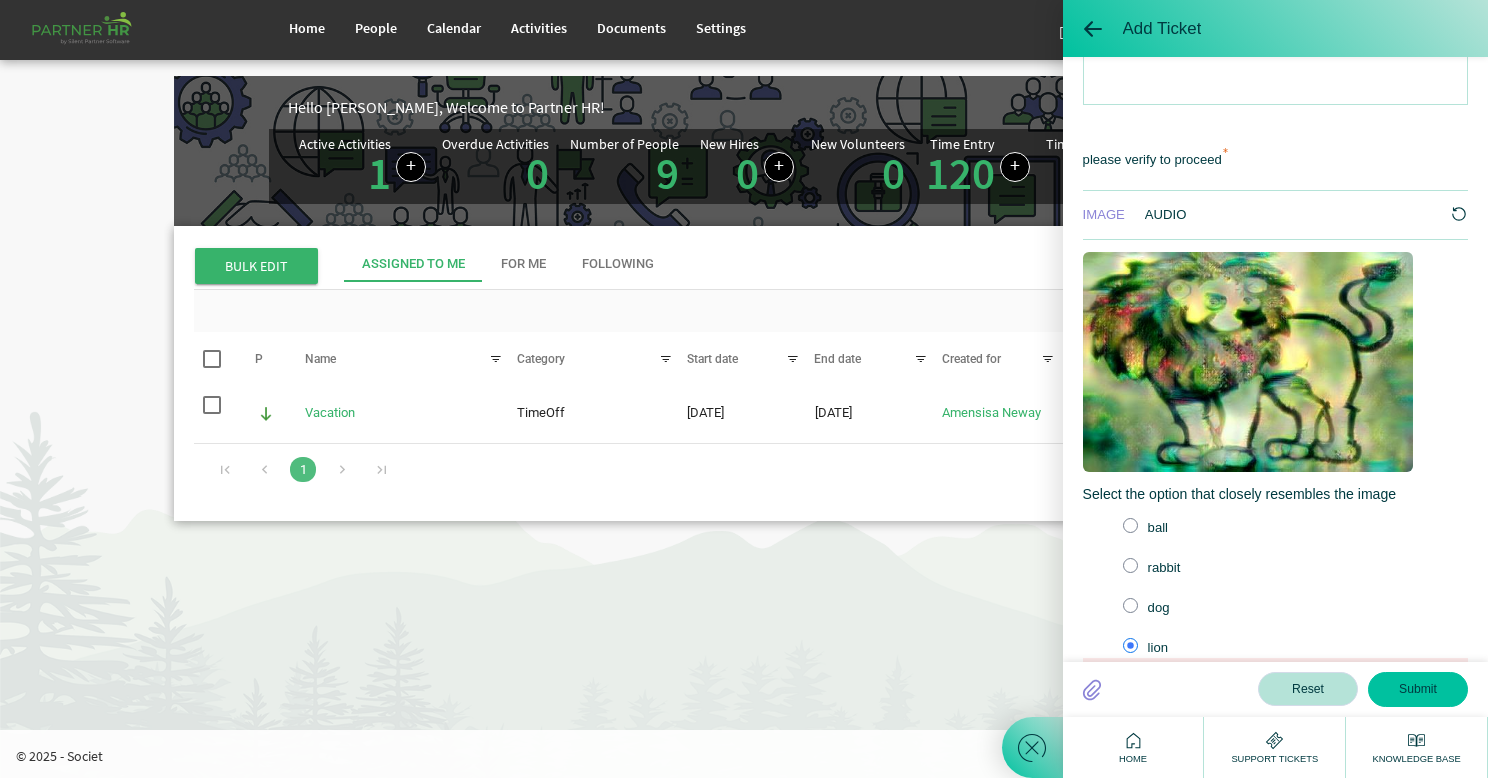 scroll, scrollTop: 797, scrollLeft: 0, axis: vertical 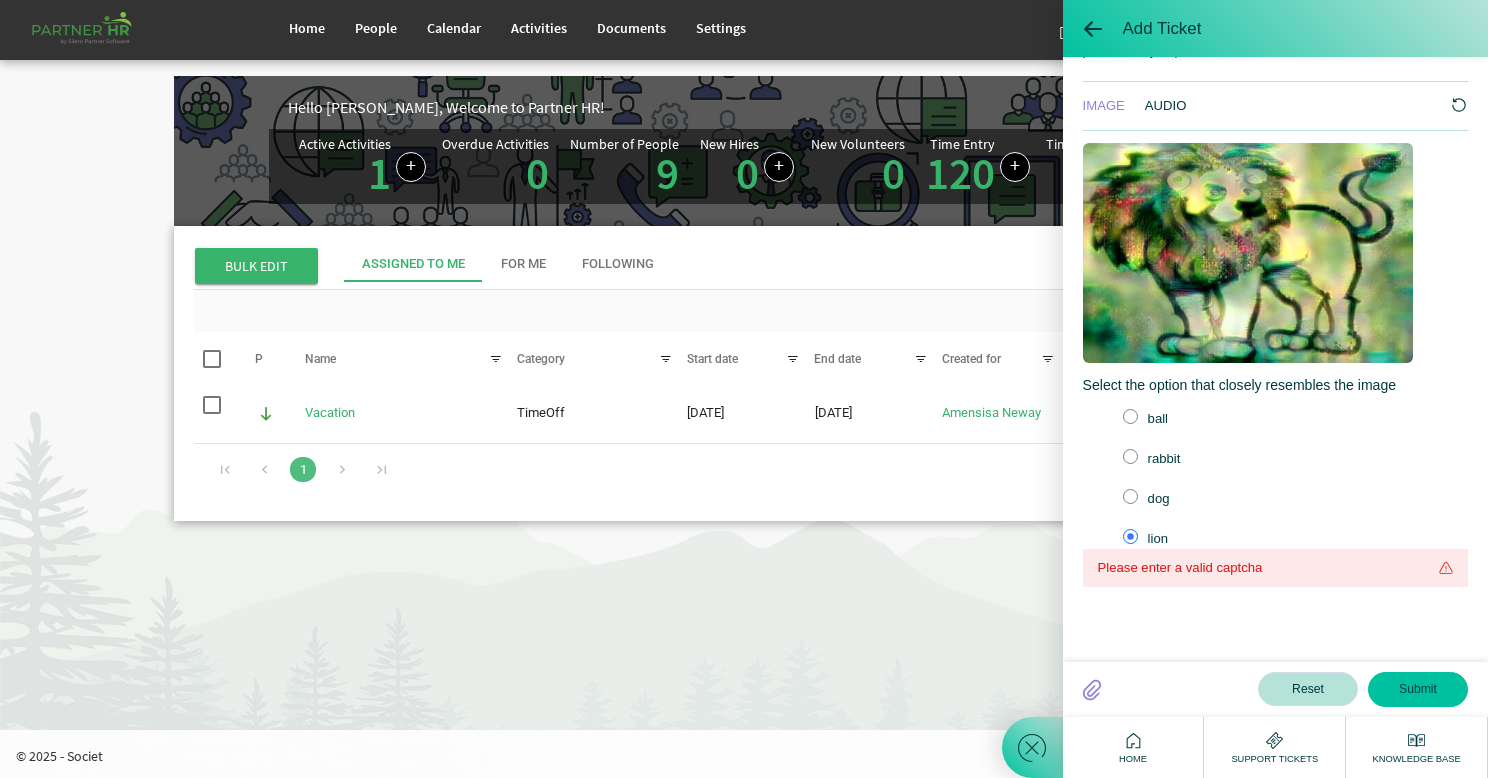 click on "Submit" at bounding box center [1418, 689] 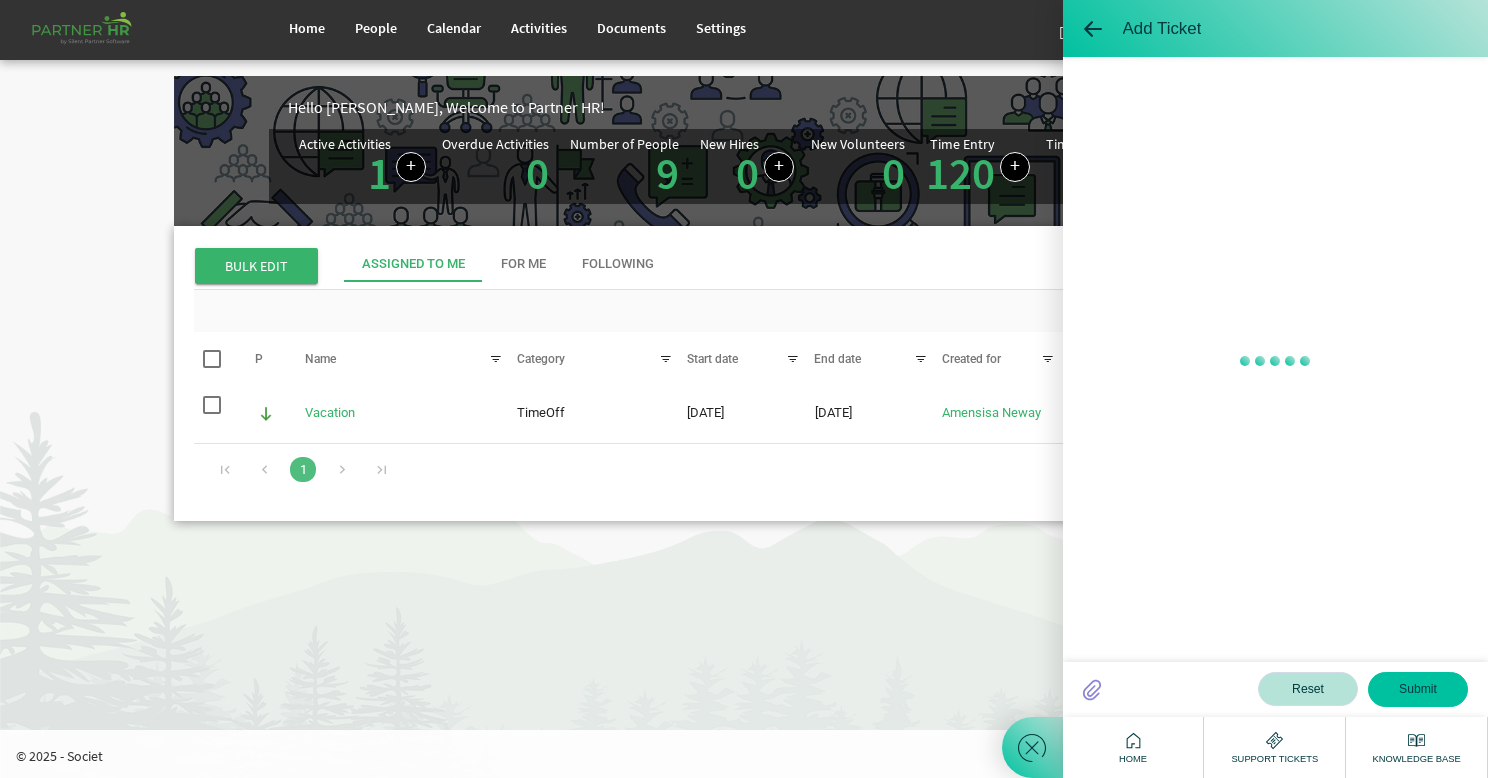 type 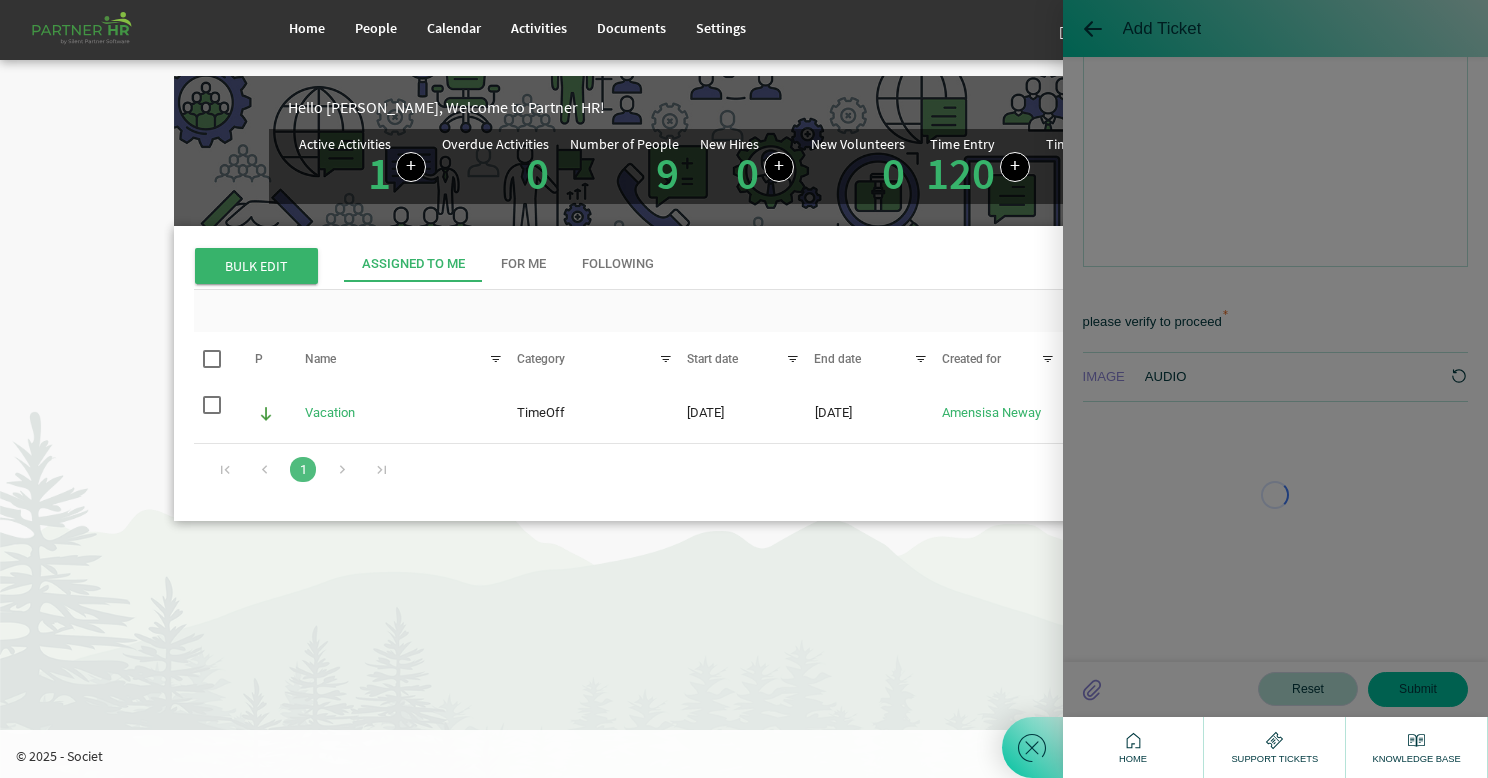 scroll, scrollTop: 758, scrollLeft: 0, axis: vertical 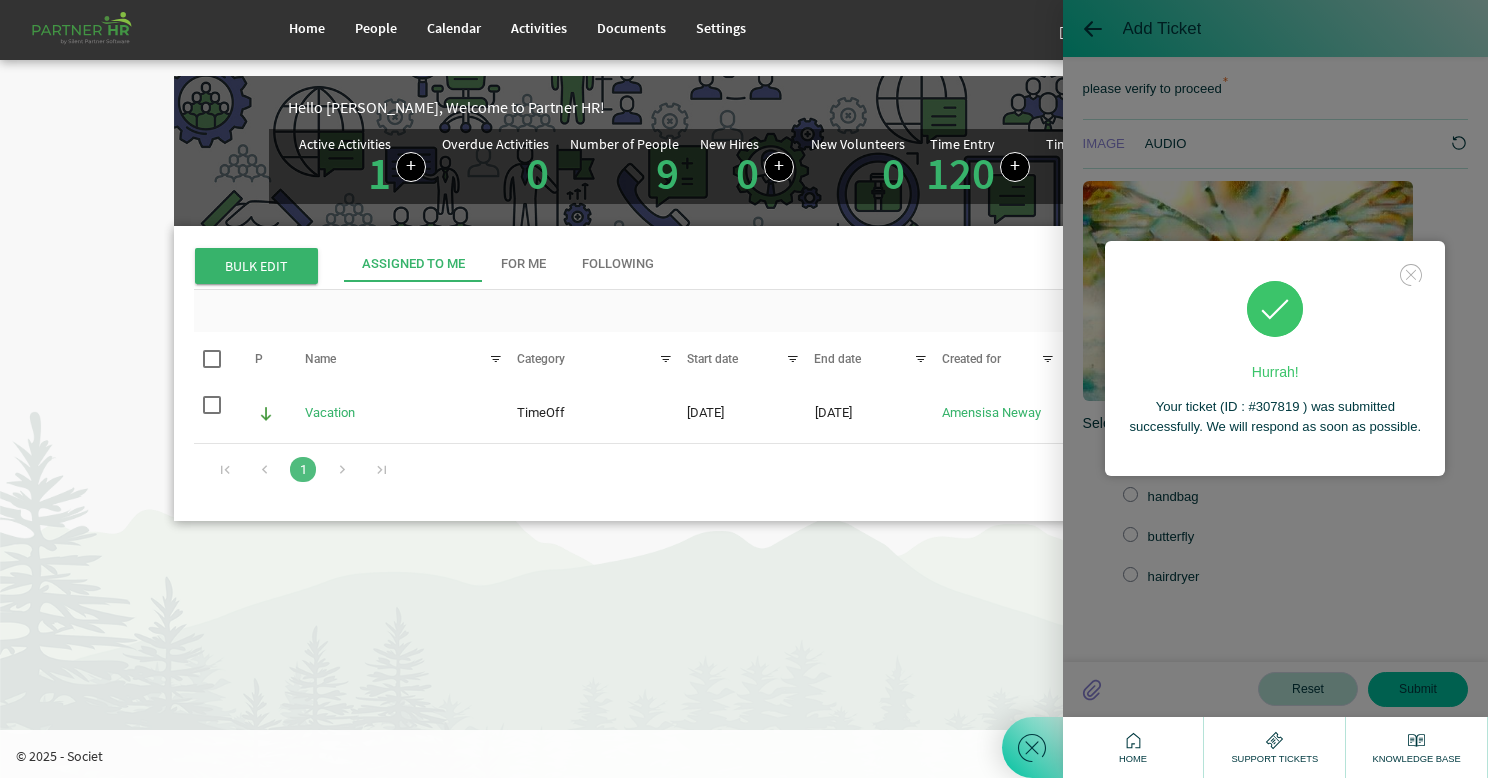 click on "Home
People
Calendar" at bounding box center (744, 389) 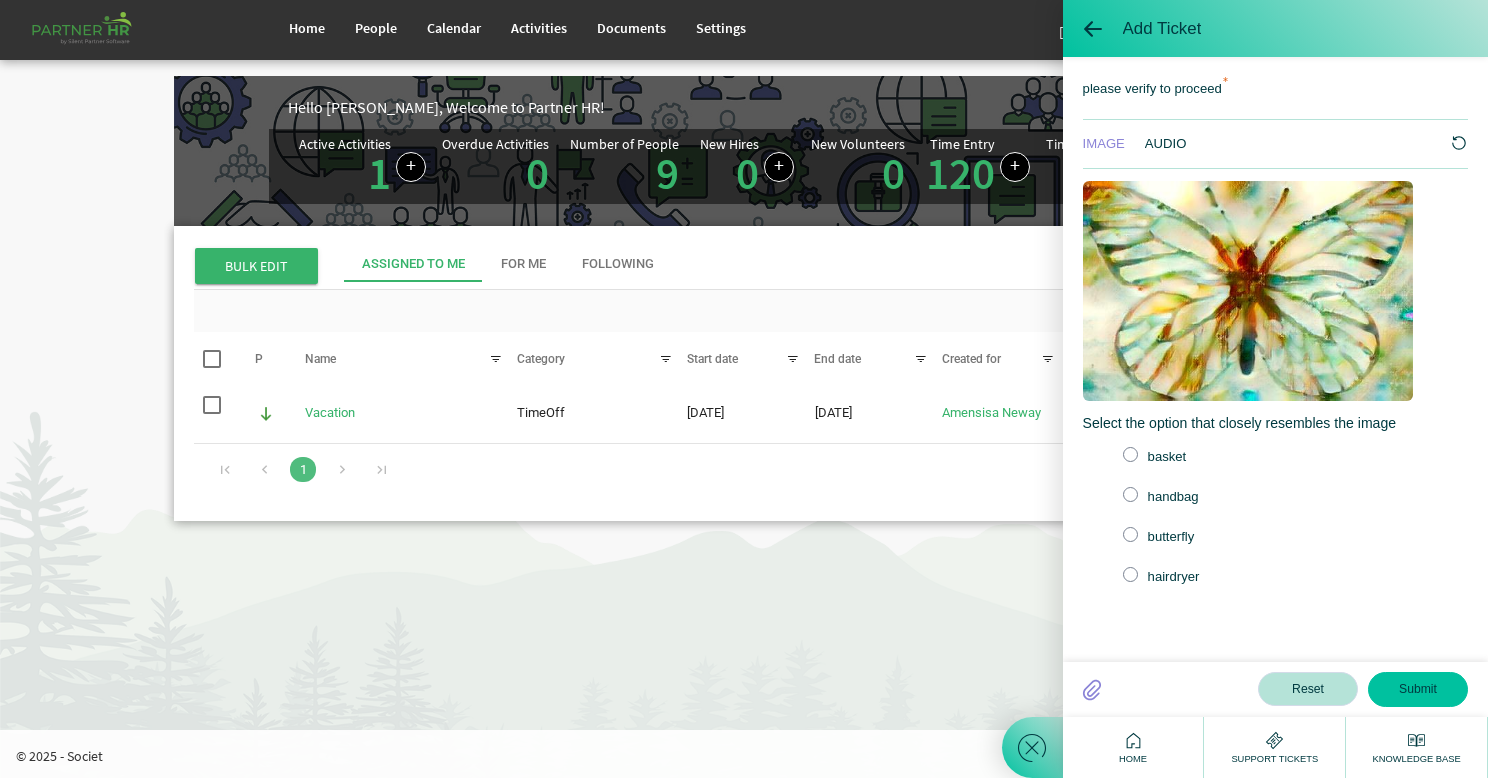 click on "Home
People
Calendar" at bounding box center [744, 389] 